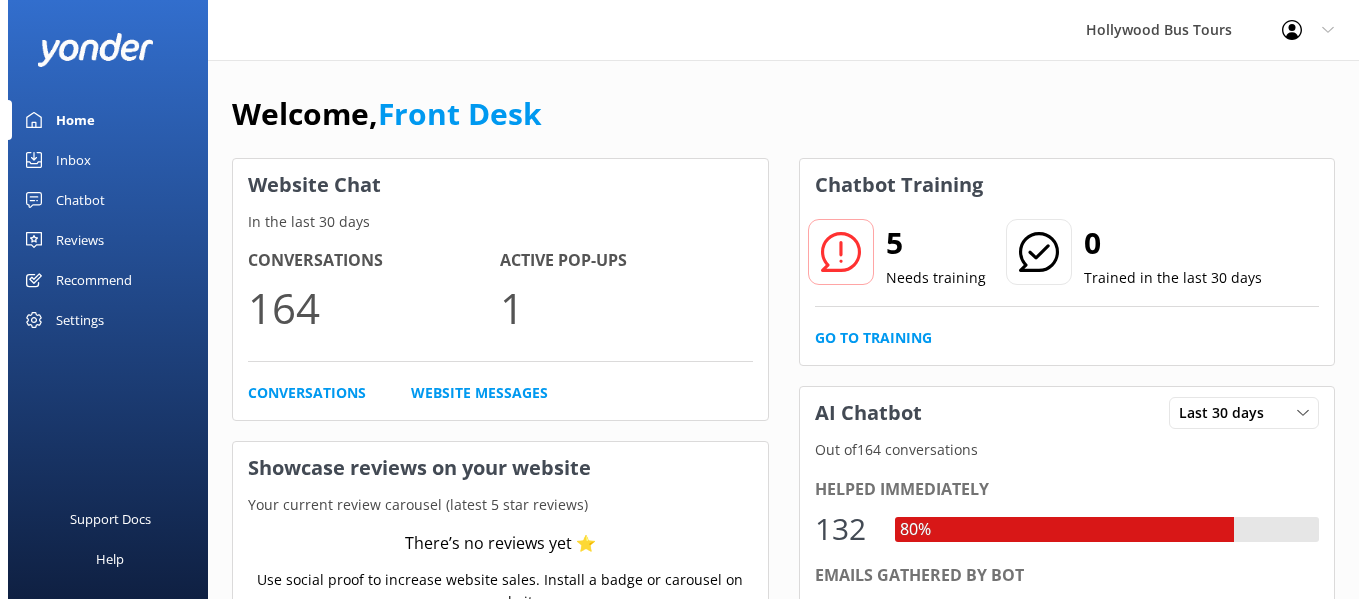 scroll, scrollTop: 0, scrollLeft: 0, axis: both 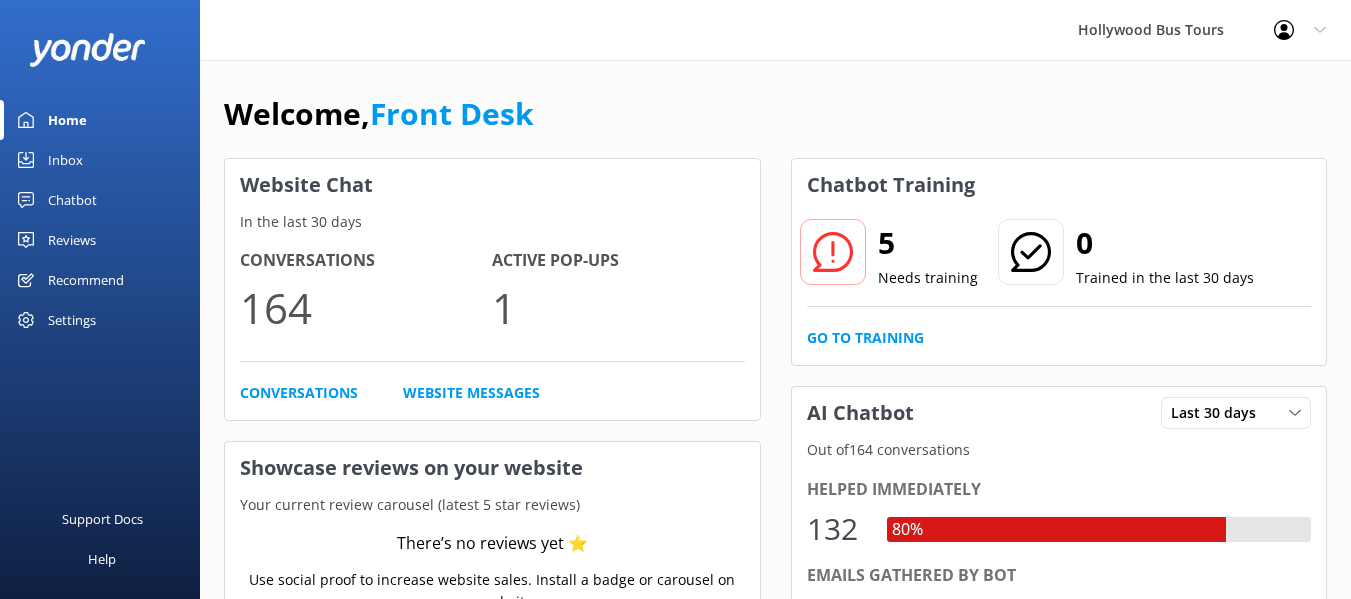 click on "Inbox" at bounding box center (65, 160) 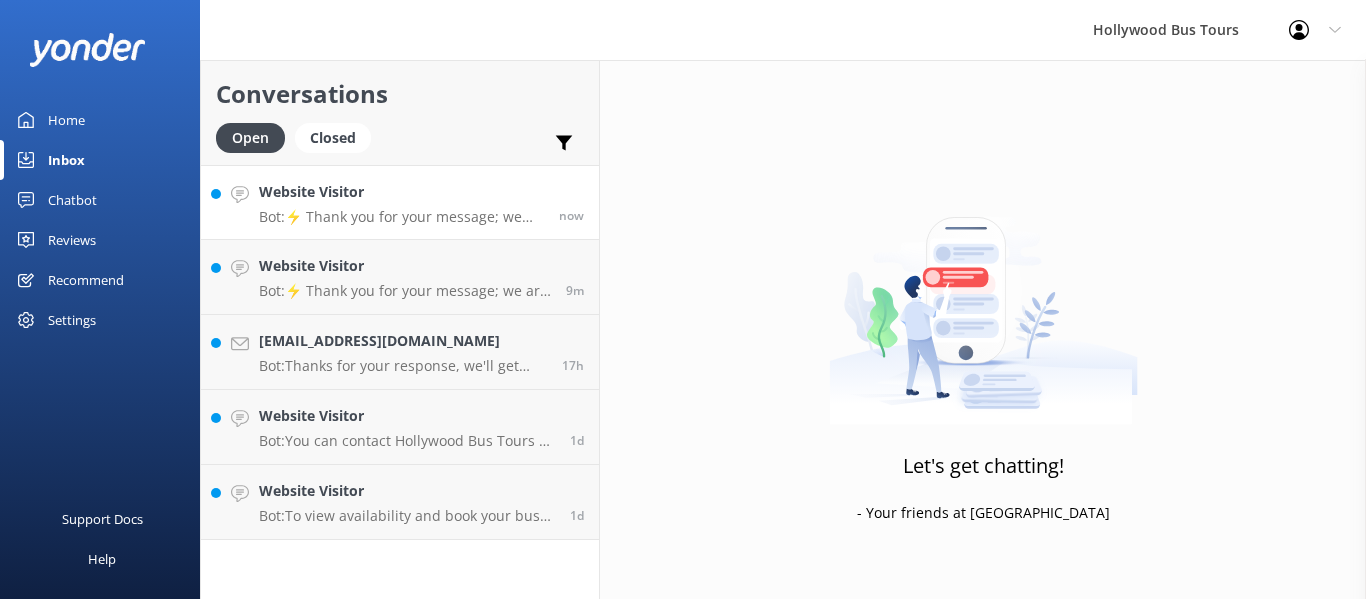 click on "Website Visitor Bot:  ⚡ Thank you for your message; we are connecting you to a team member who will be with you shortly.  now" at bounding box center (400, 202) 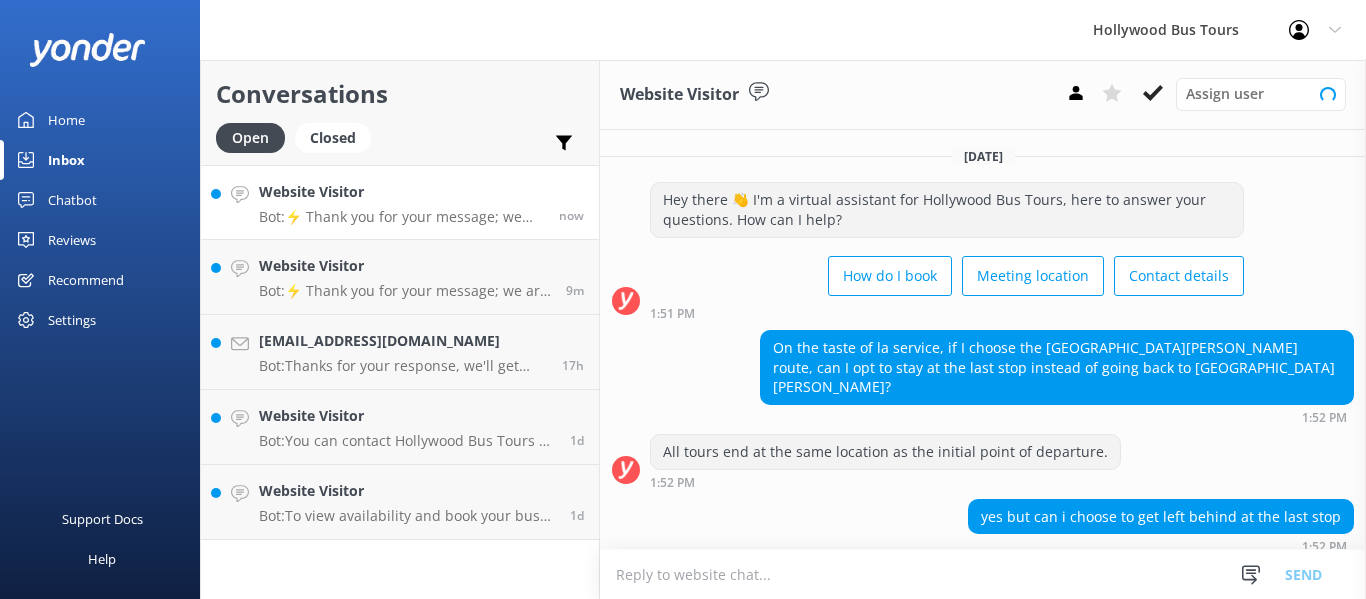 scroll, scrollTop: 119, scrollLeft: 0, axis: vertical 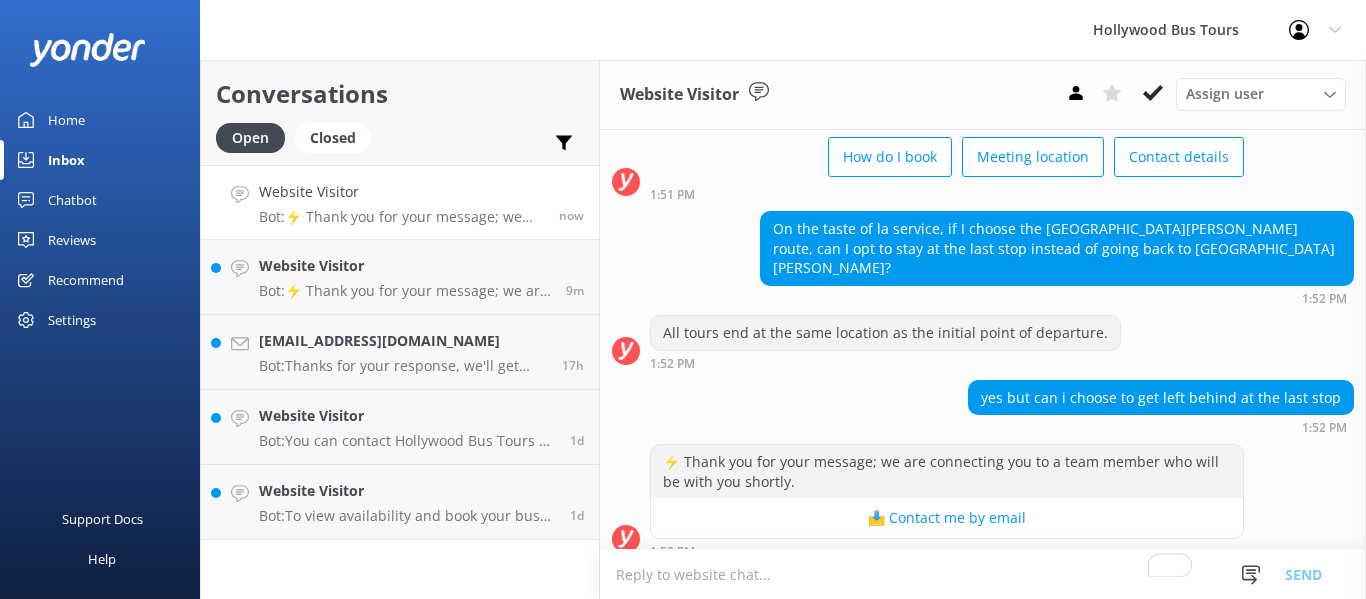click at bounding box center [983, 574] 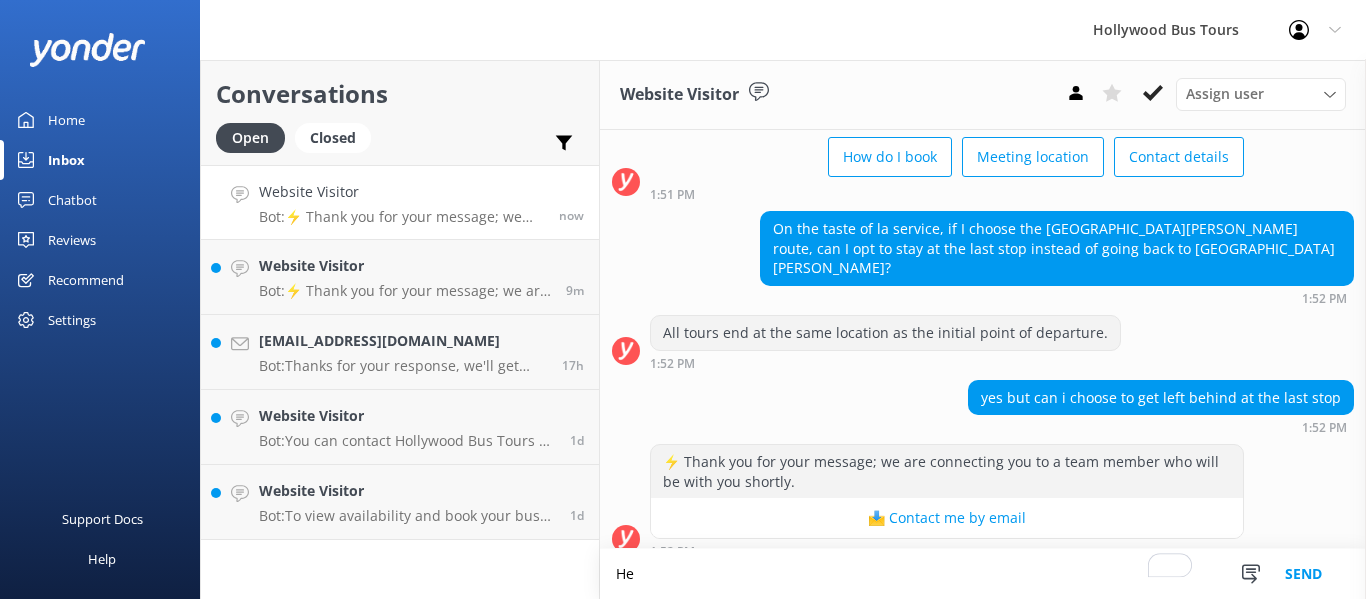 scroll, scrollTop: 120, scrollLeft: 0, axis: vertical 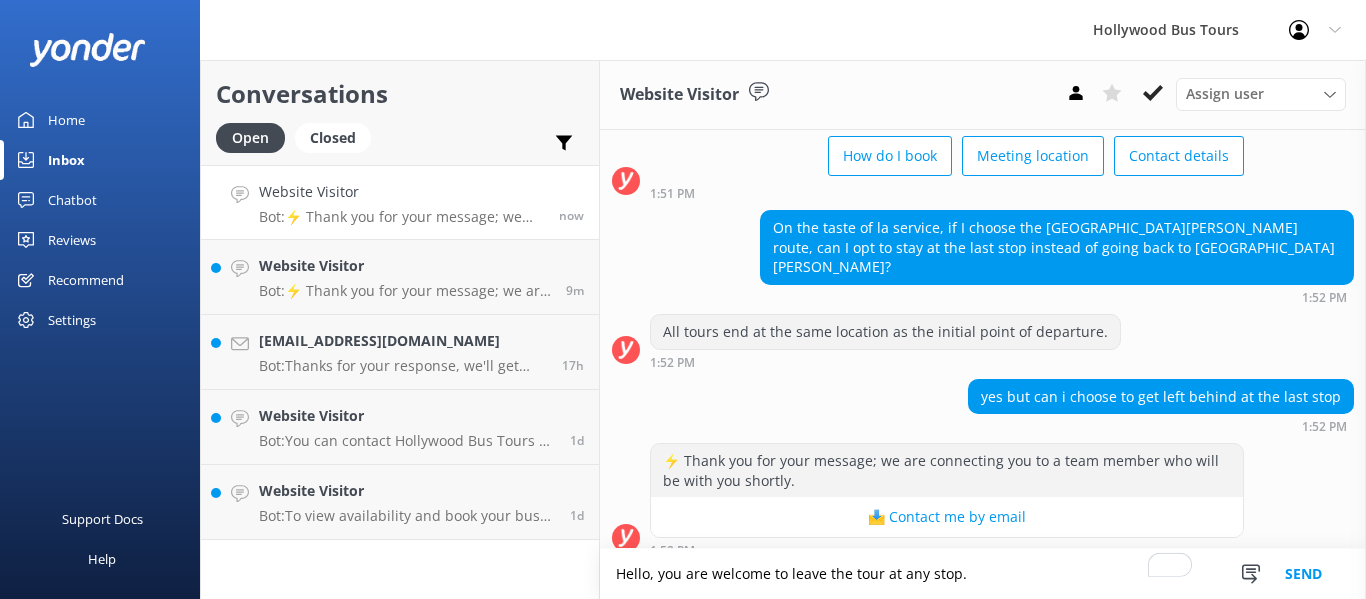 type on "Hello, you are welcome to leave the tour at any stop." 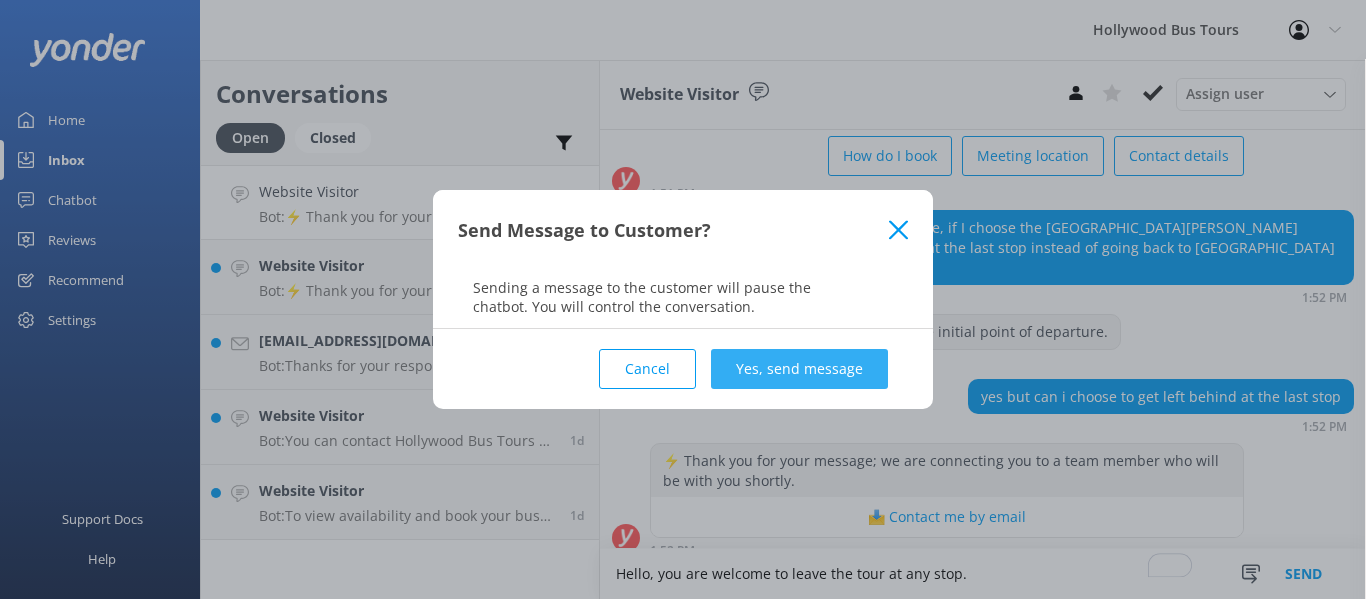 click on "Yes, send message" at bounding box center [799, 369] 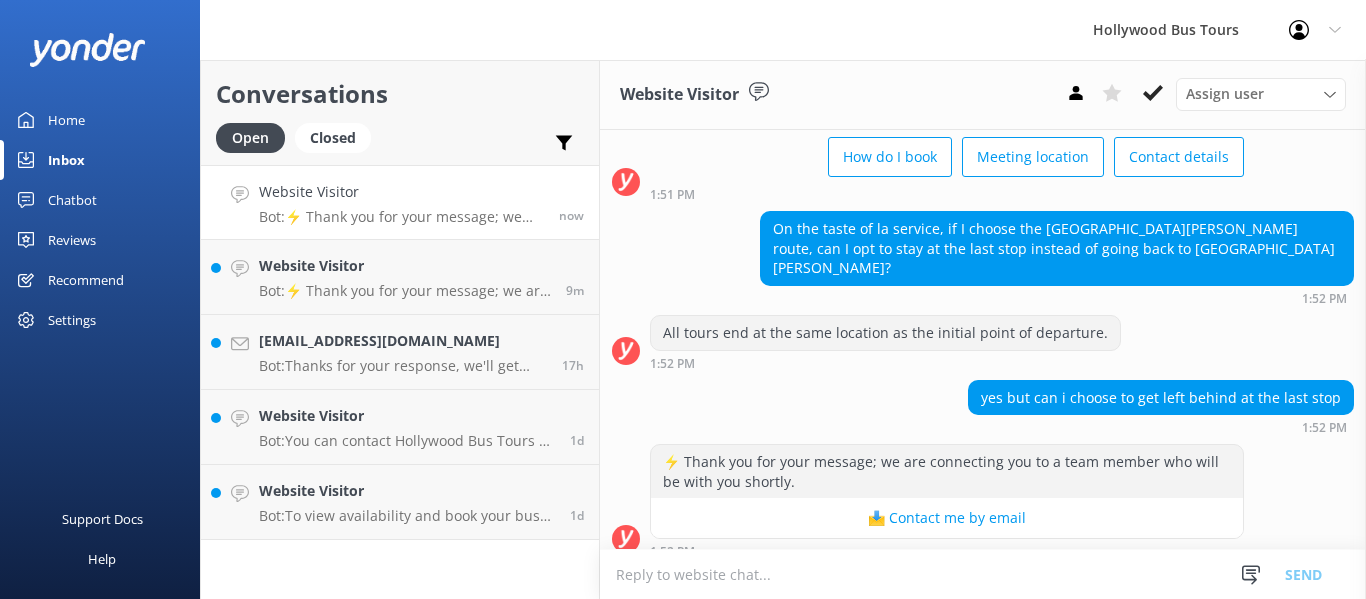 scroll, scrollTop: 249, scrollLeft: 0, axis: vertical 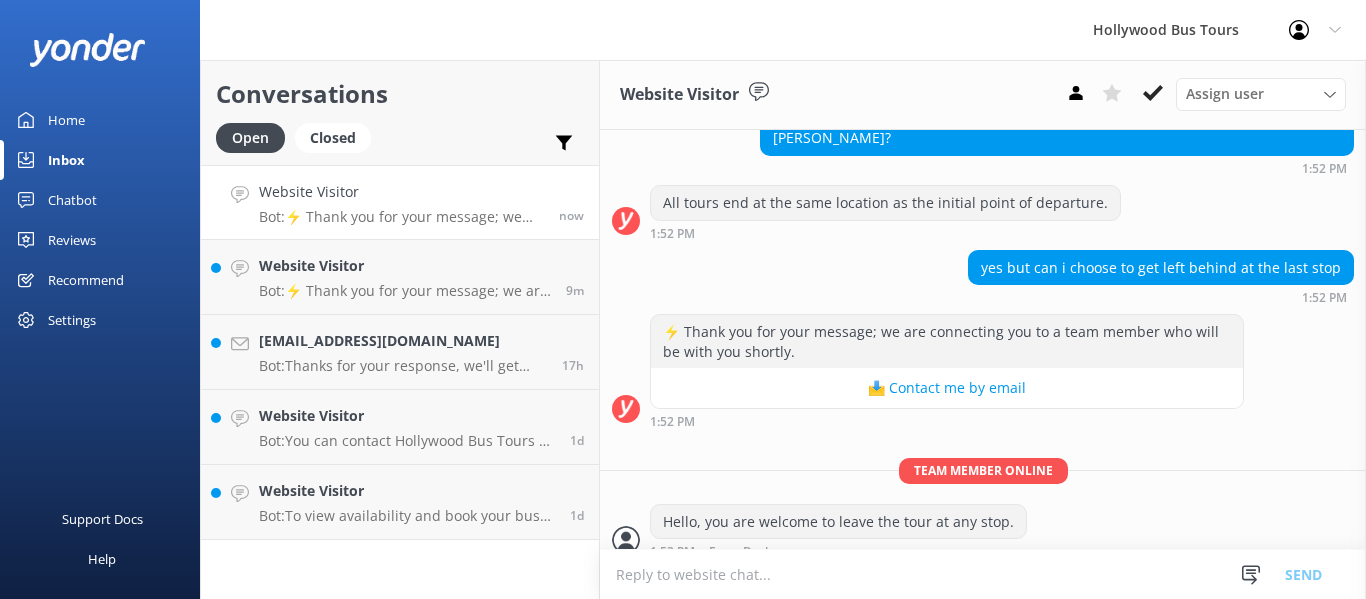click at bounding box center (983, 574) 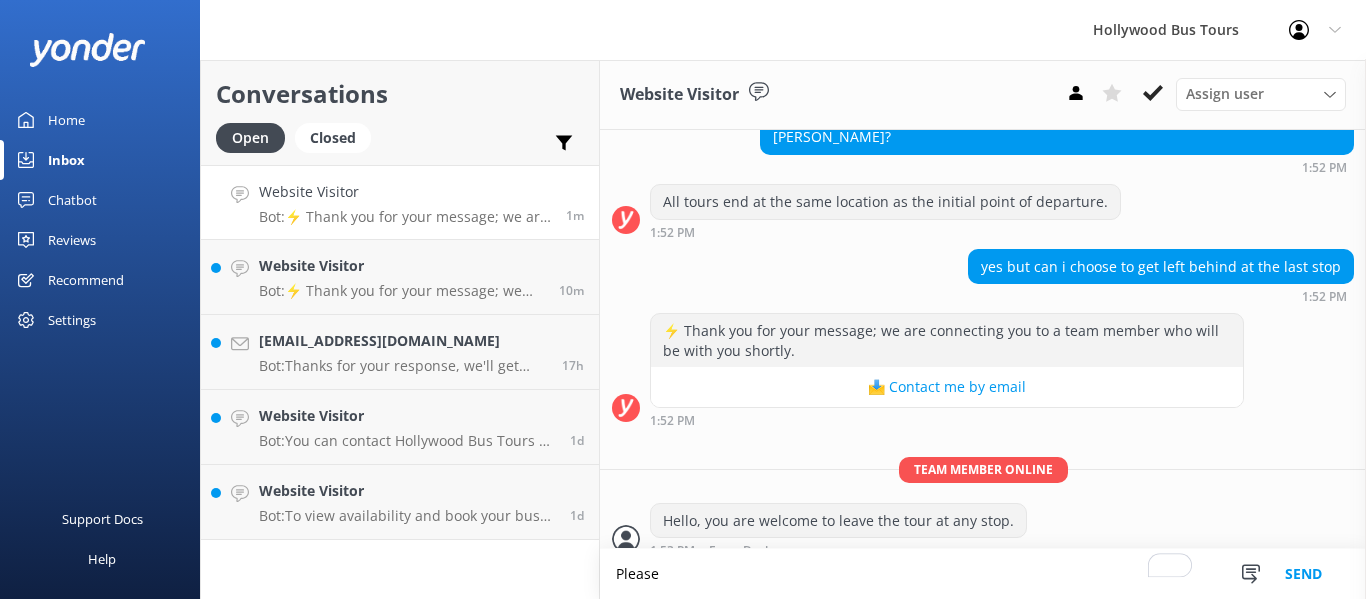 scroll, scrollTop: 315, scrollLeft: 0, axis: vertical 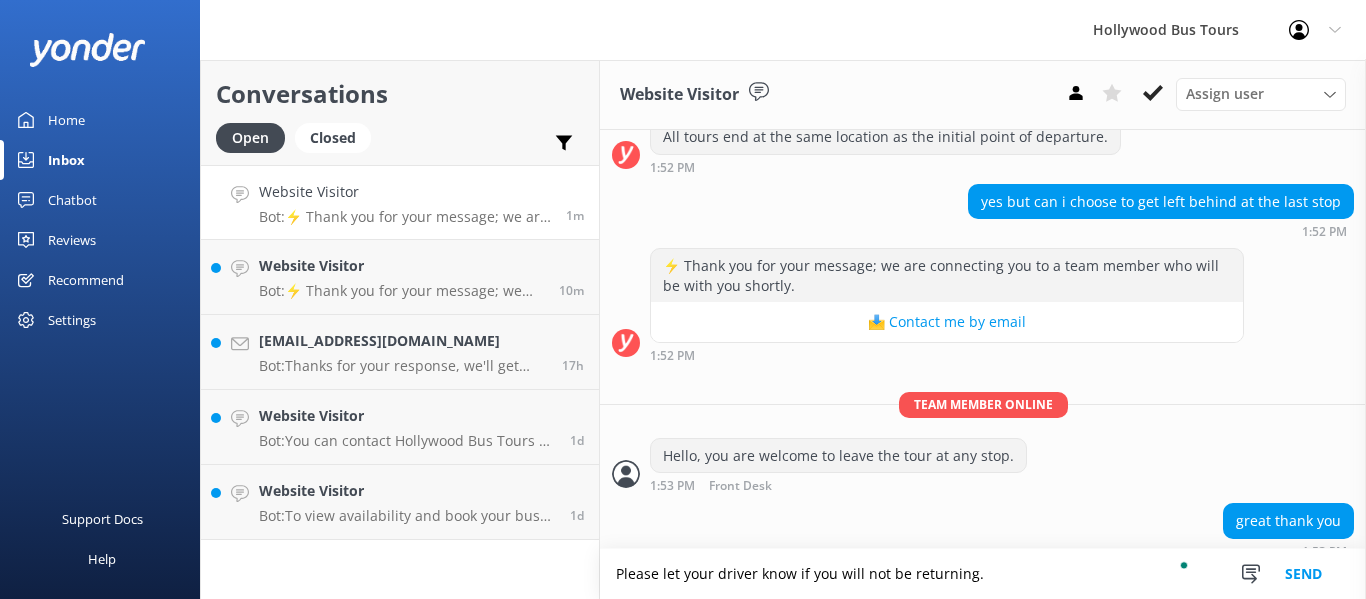 type on "Please let your driver know if you will not be returning." 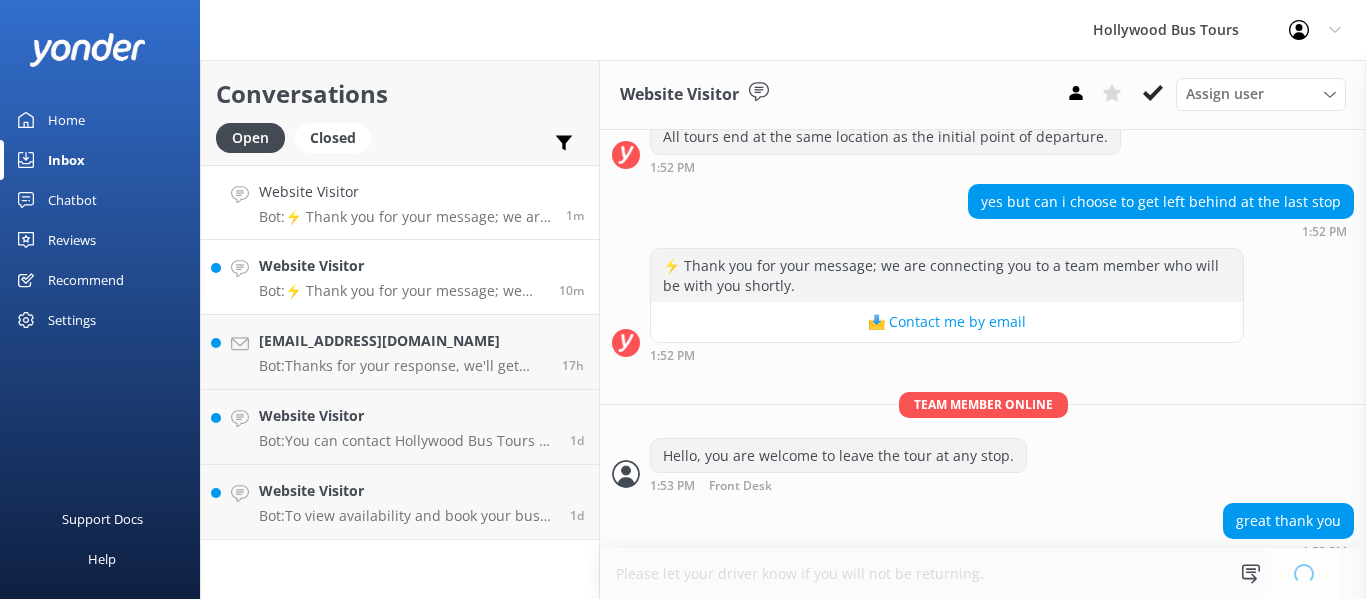 type 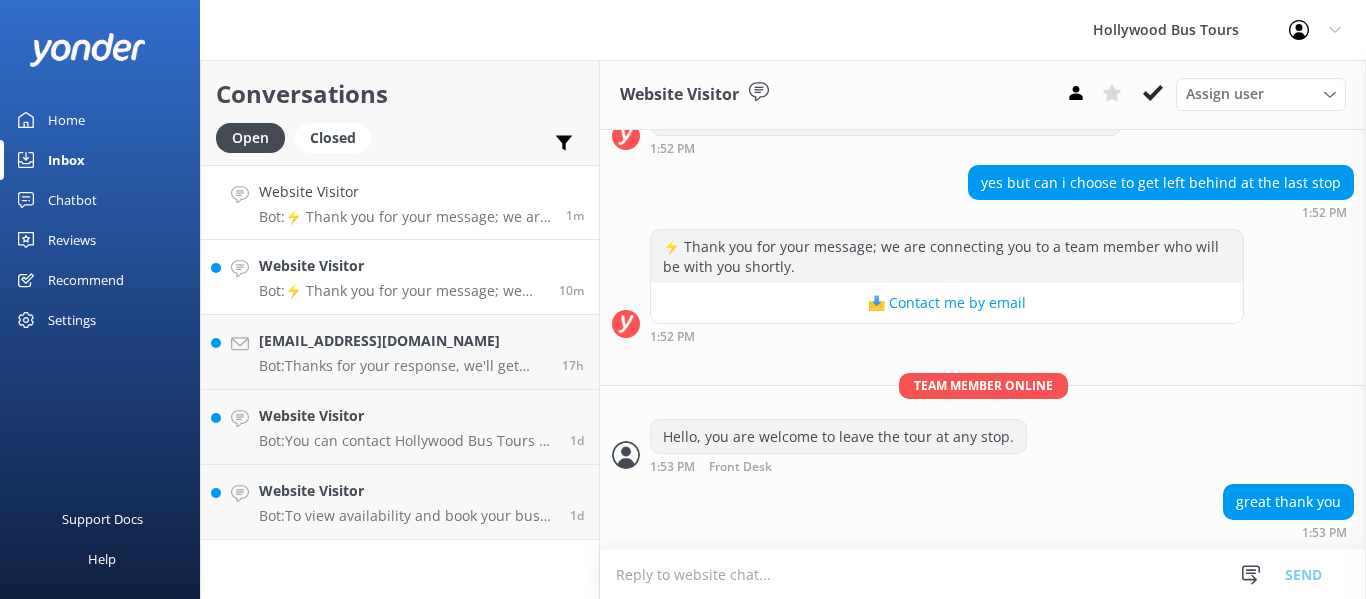scroll, scrollTop: 379, scrollLeft: 0, axis: vertical 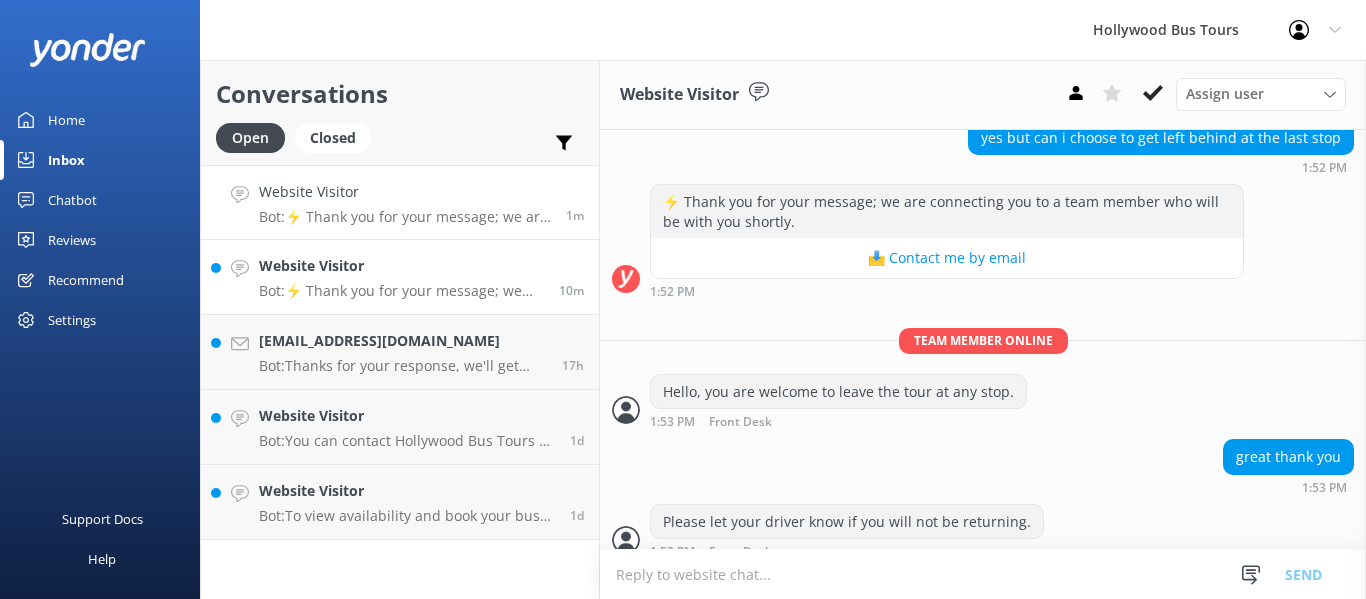 click on "Website Visitor Bot:  ⚡ Thank you for your message; we are connecting you to a team member who will be with you shortly." at bounding box center [401, 277] 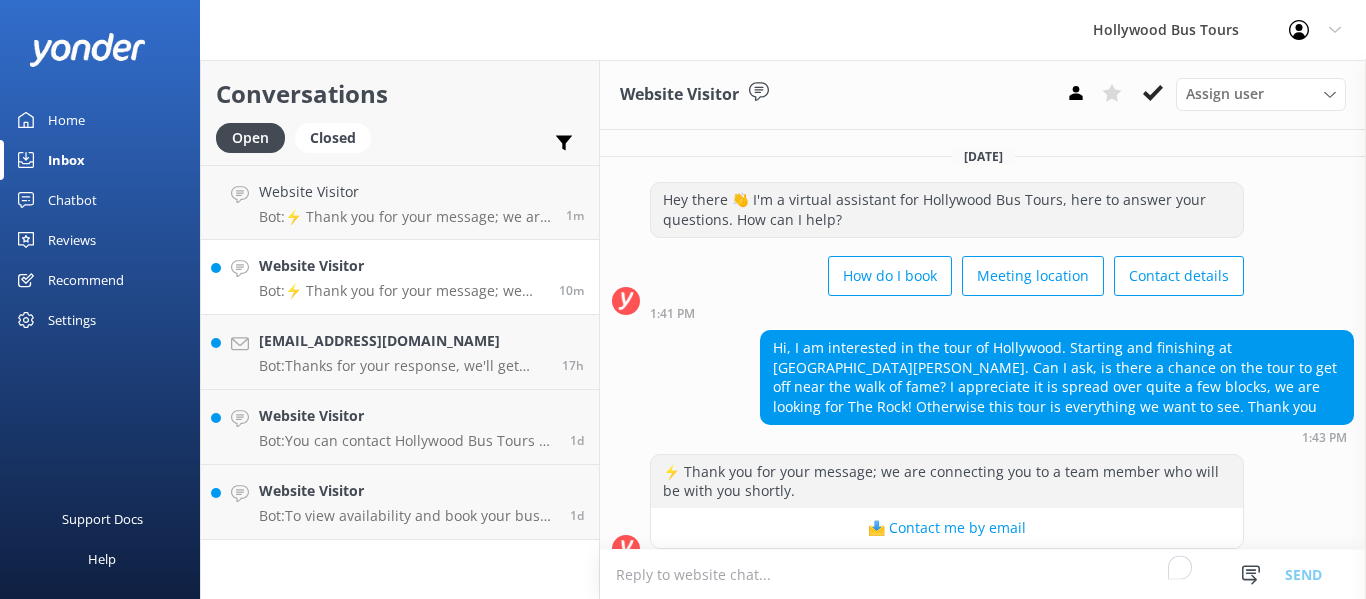 scroll, scrollTop: 29, scrollLeft: 0, axis: vertical 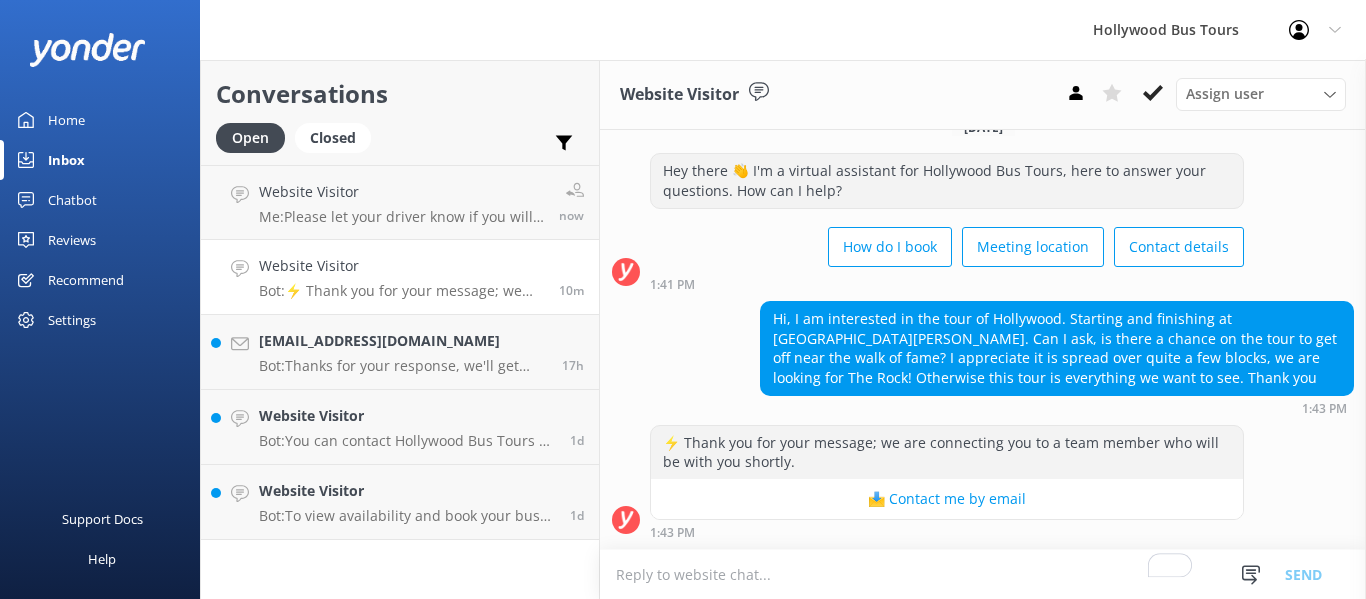 click at bounding box center (983, 574) 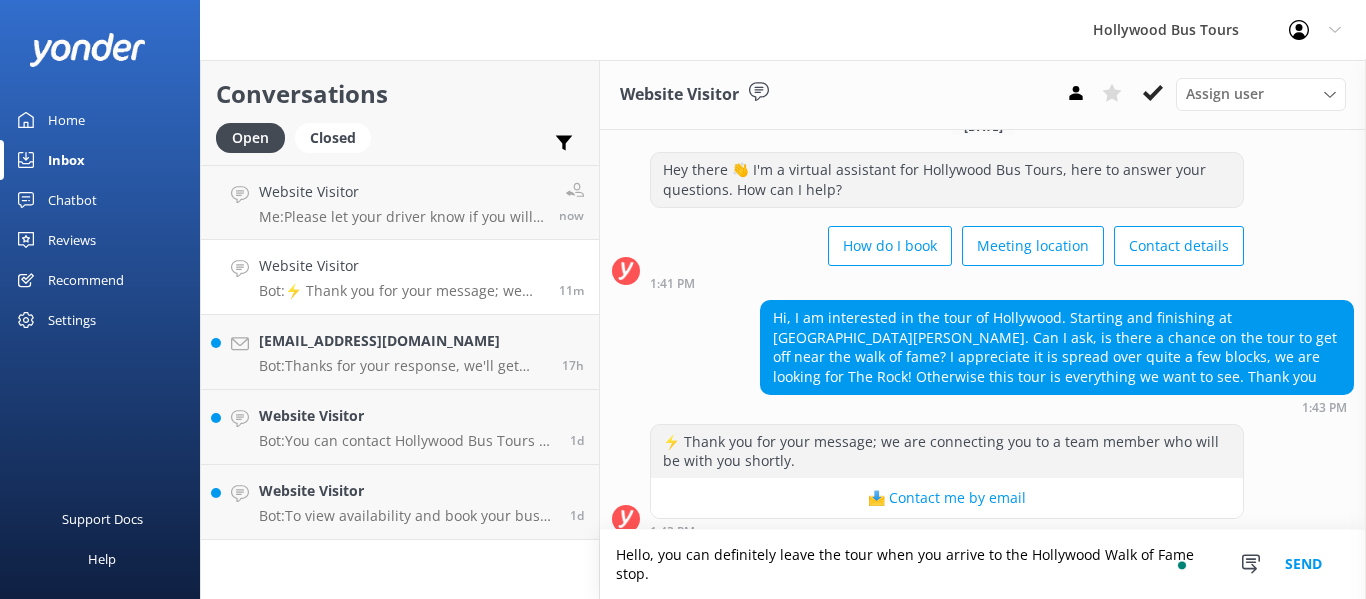 scroll, scrollTop: 49, scrollLeft: 0, axis: vertical 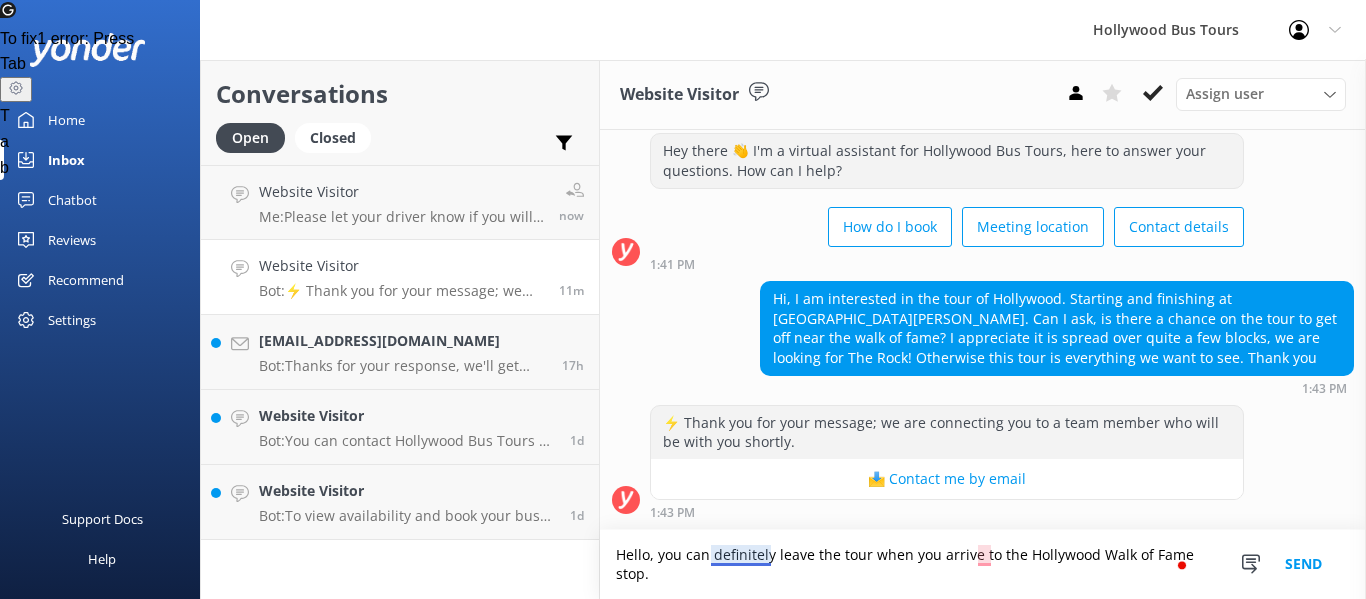 click on "Hello, you can definitely leave the tour when you arrive to the Hollywood Walk of Fame stop." at bounding box center [983, 564] 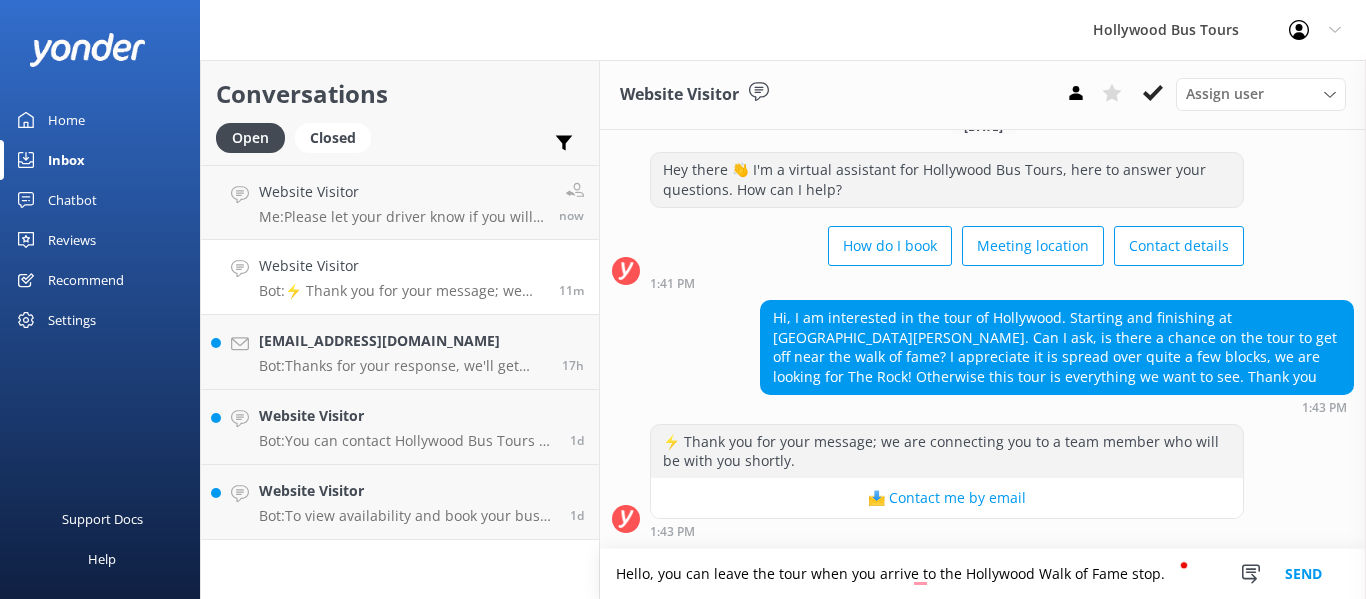 scroll, scrollTop: 30, scrollLeft: 0, axis: vertical 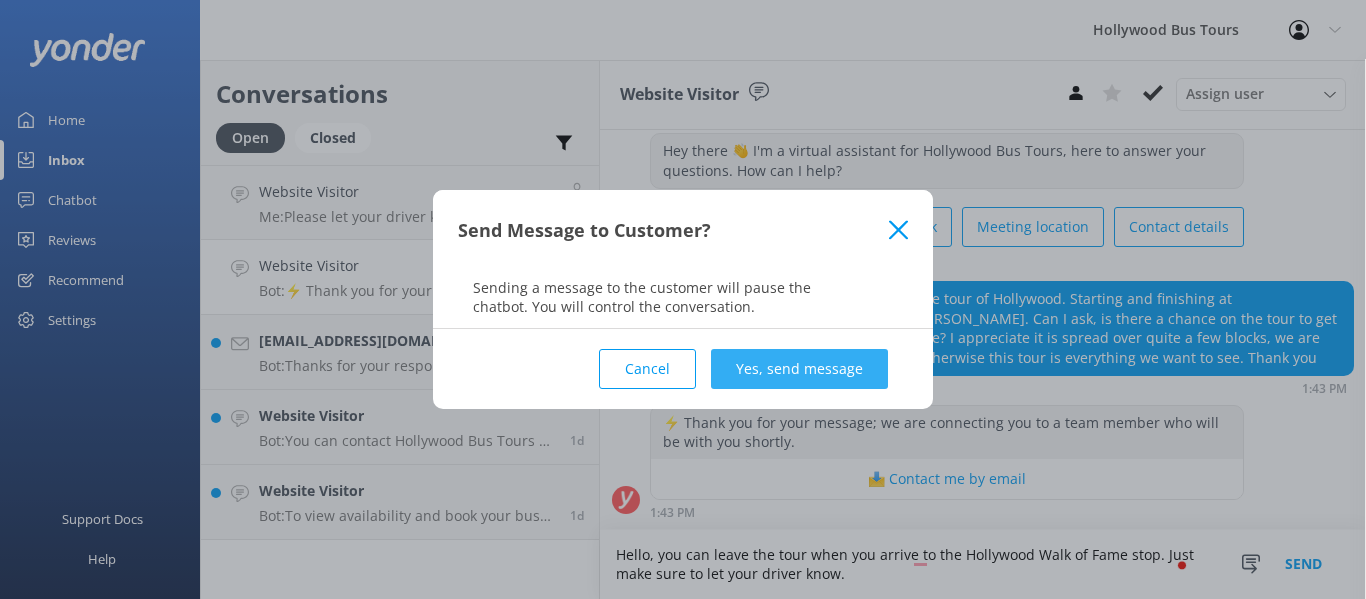 type on "Hello, you can leave the tour when you arrive to the Hollywood Walk of Fame stop. Just make sure to let your driver know." 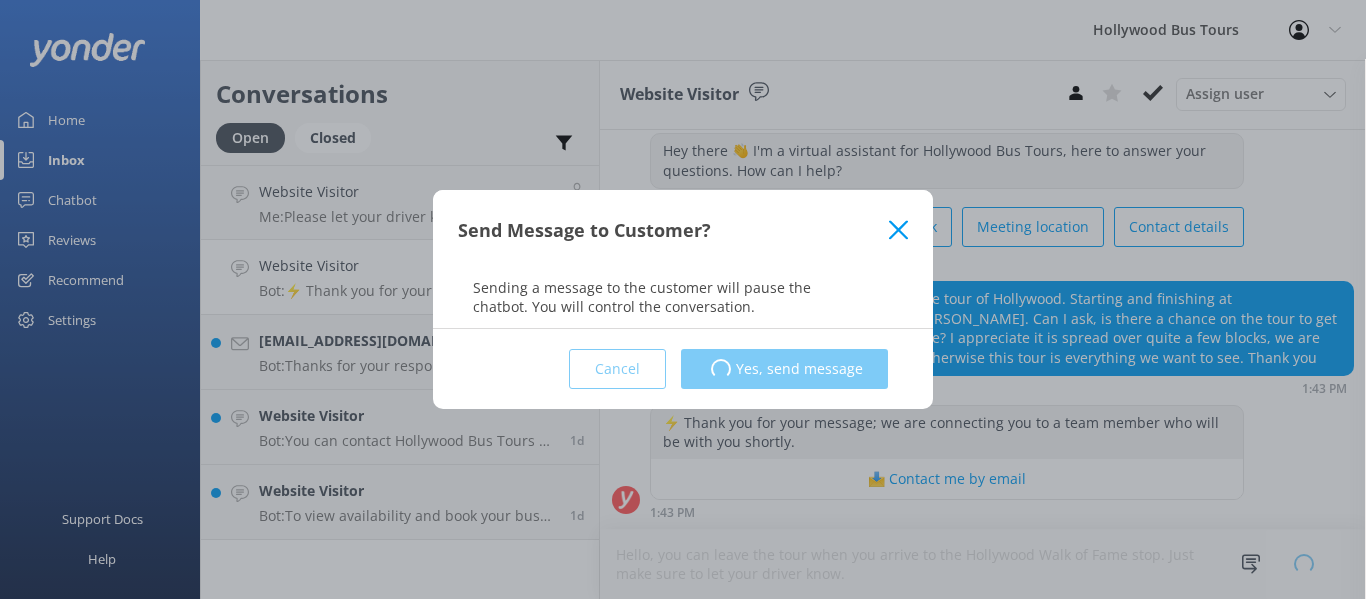 type 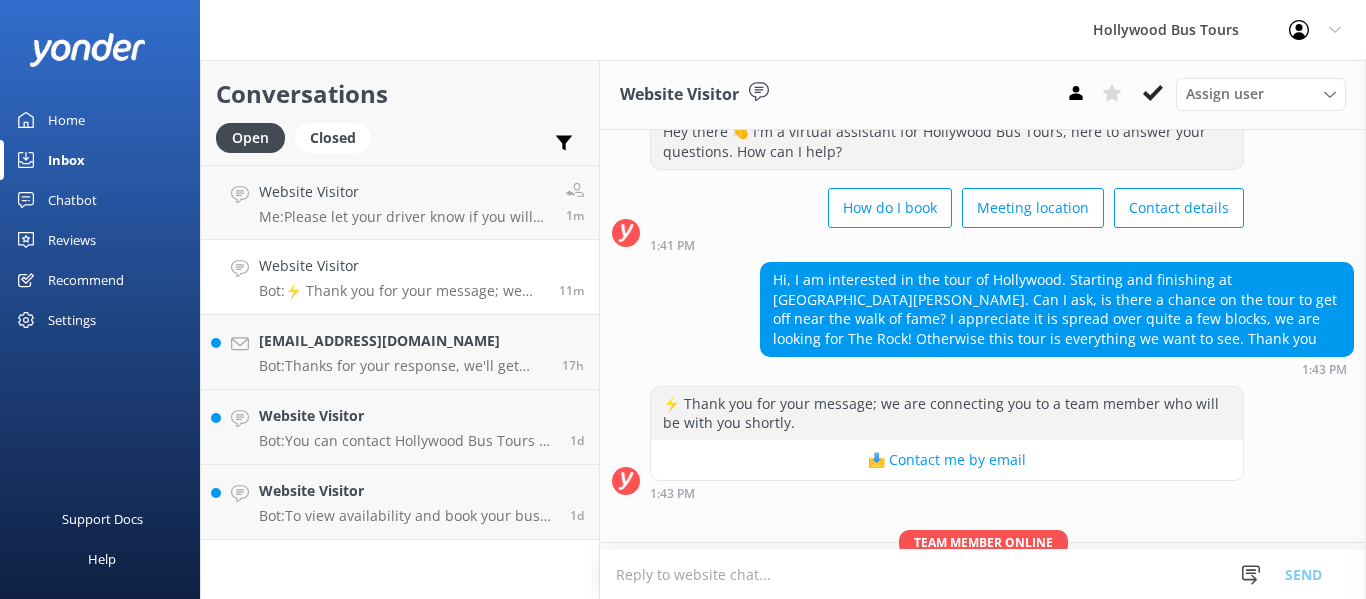 scroll, scrollTop: 178, scrollLeft: 0, axis: vertical 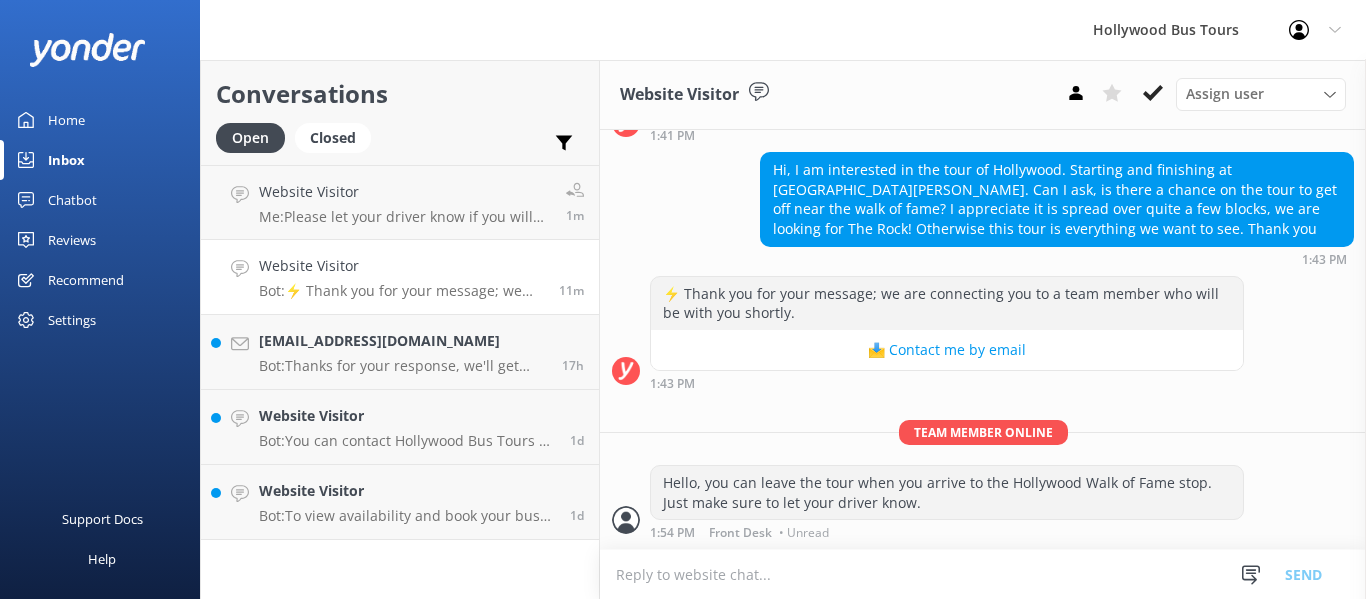 click at bounding box center [983, 574] 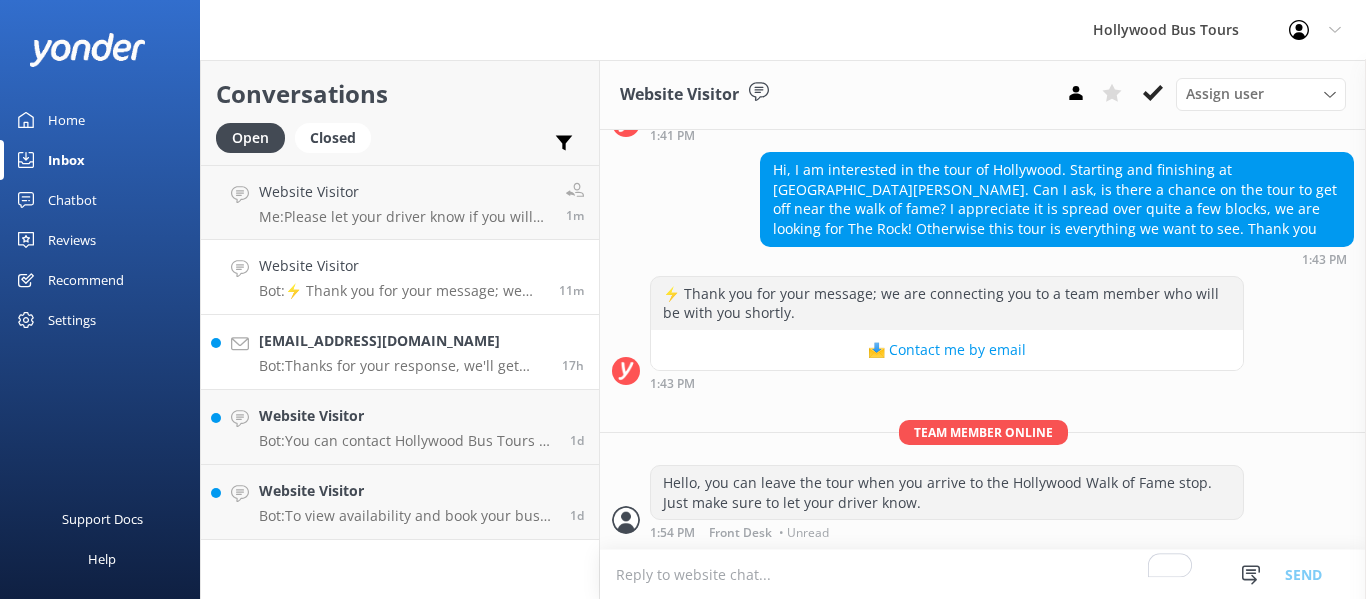 click on "[EMAIL_ADDRESS][DOMAIN_NAME]" at bounding box center [403, 341] 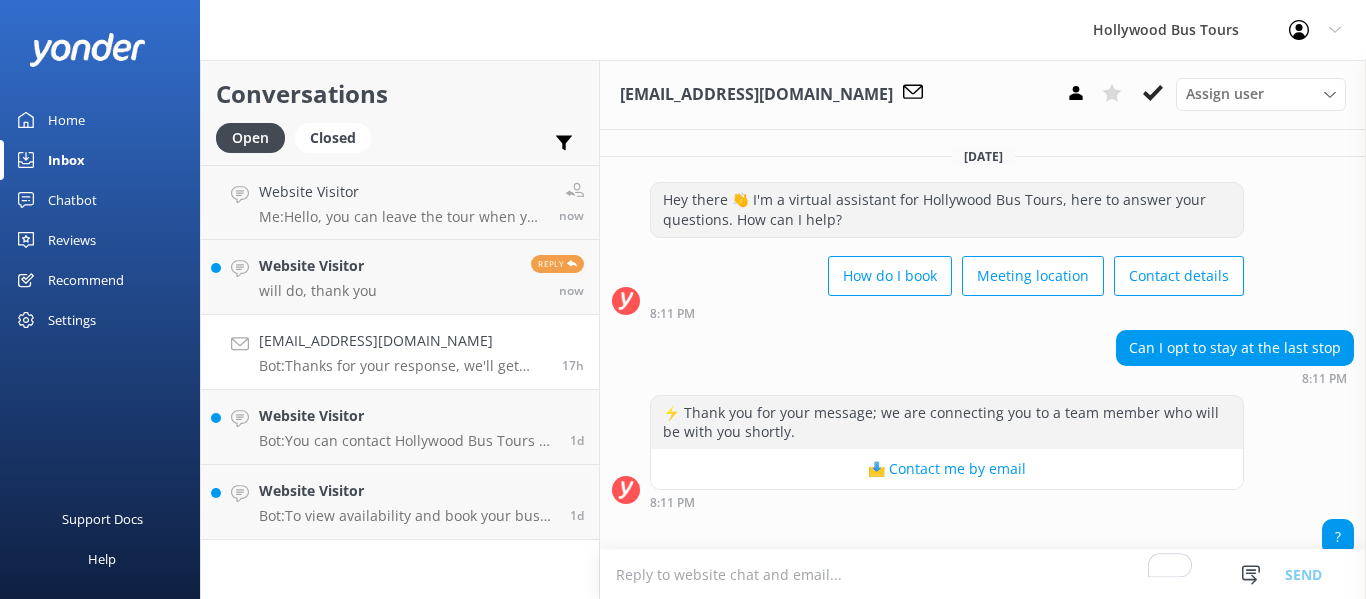 scroll, scrollTop: 347, scrollLeft: 0, axis: vertical 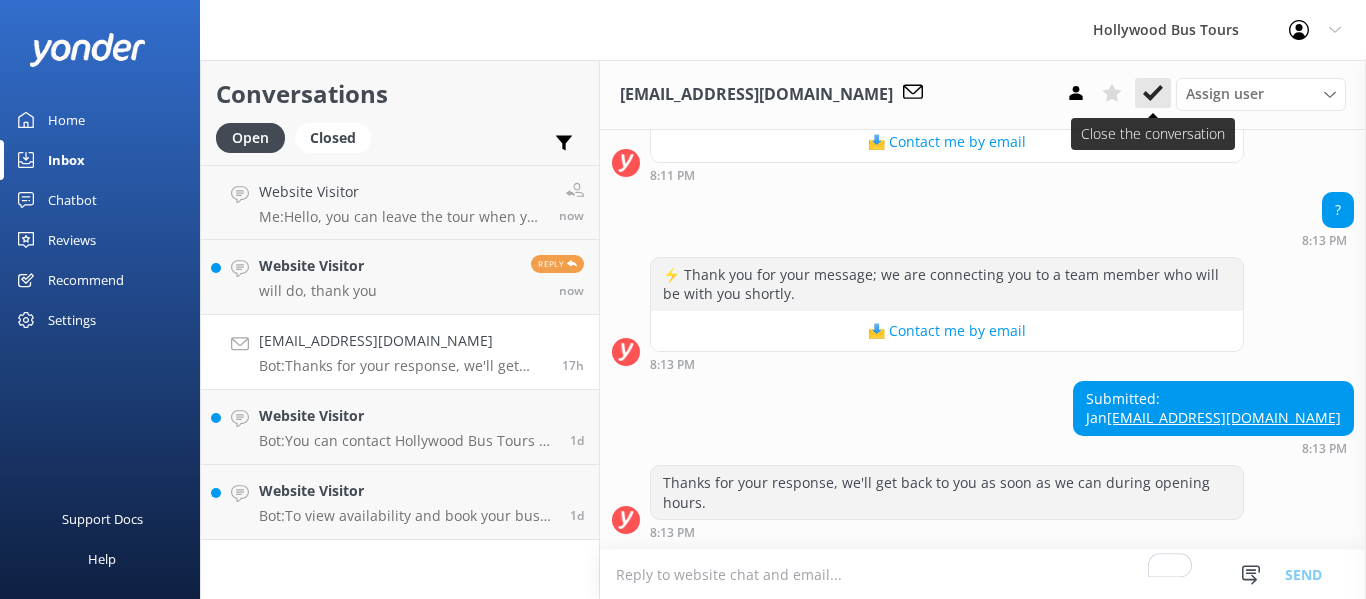 click at bounding box center [1153, 93] 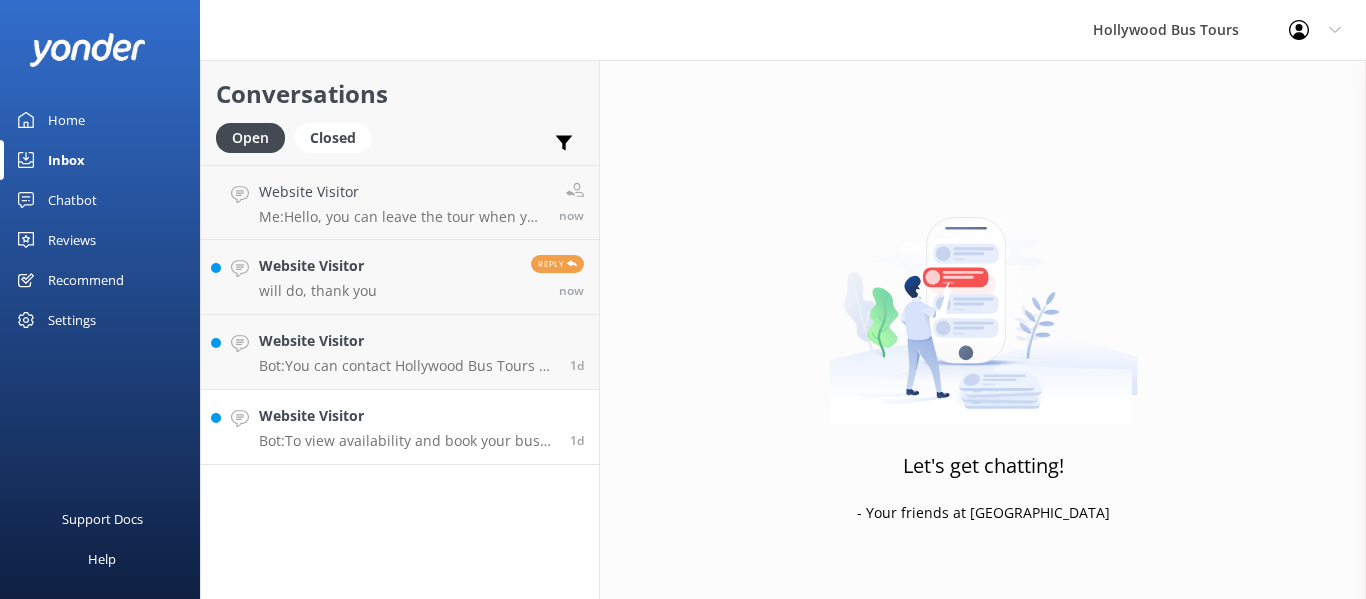 click on "Website Visitor Bot:  To view availability and book your bus tour online, click [URL][DOMAIN_NAME]. 1d" at bounding box center [400, 427] 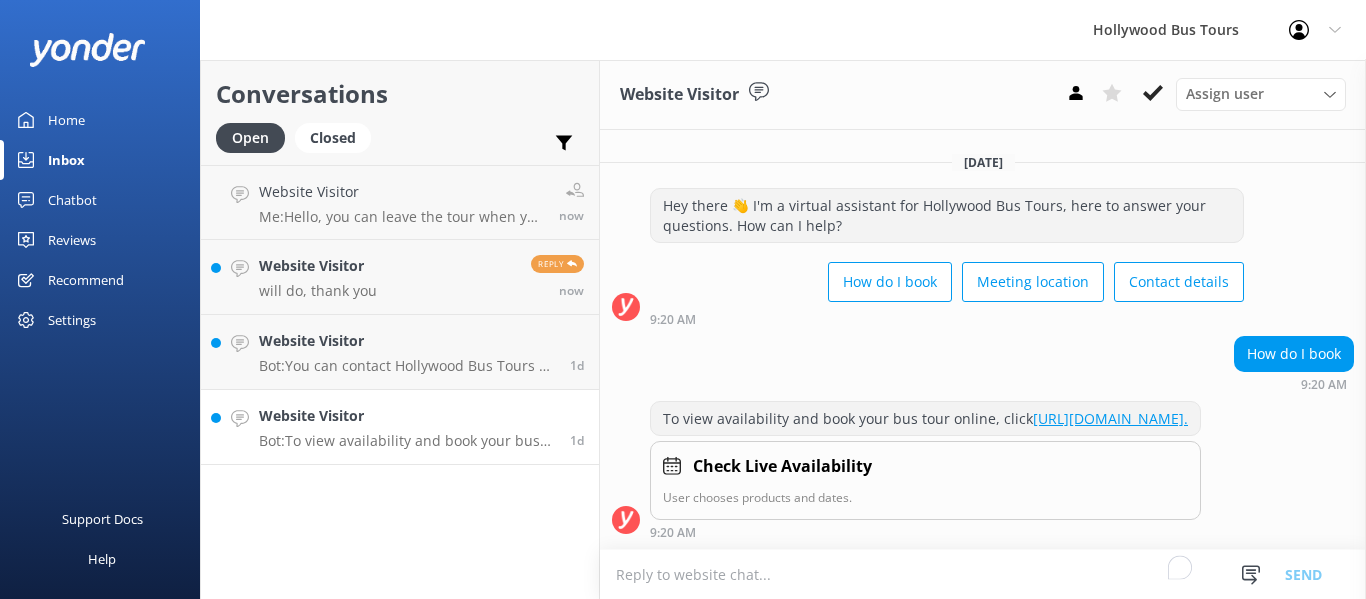 scroll, scrollTop: 14, scrollLeft: 0, axis: vertical 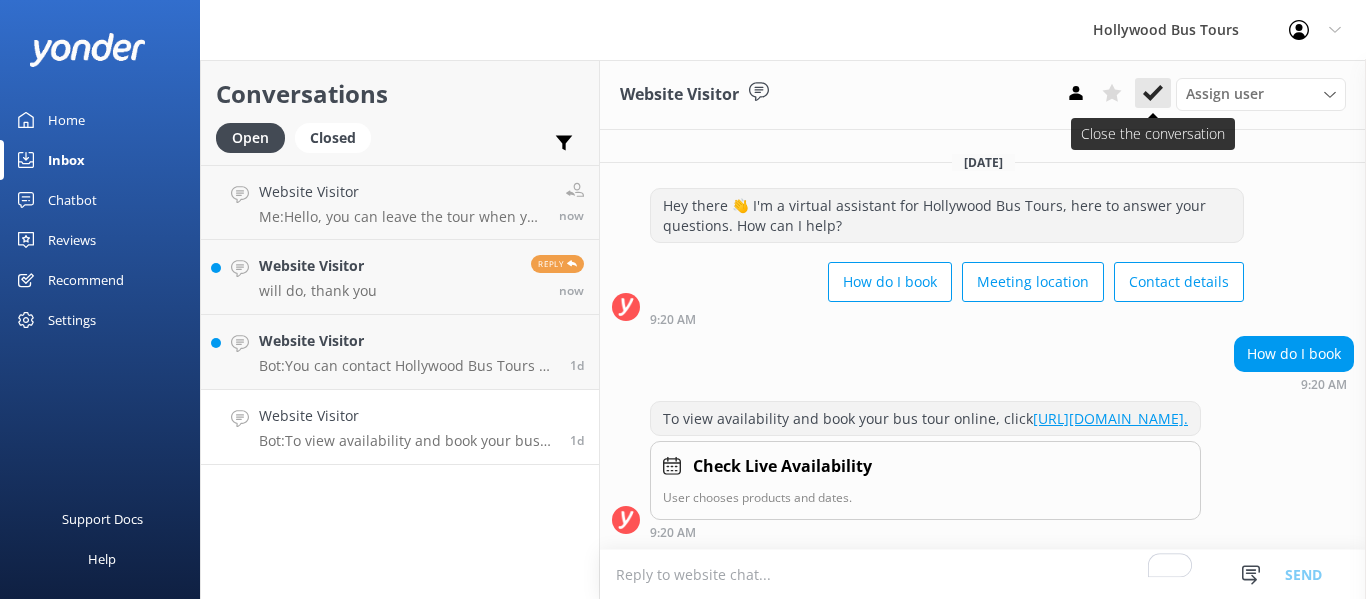 click 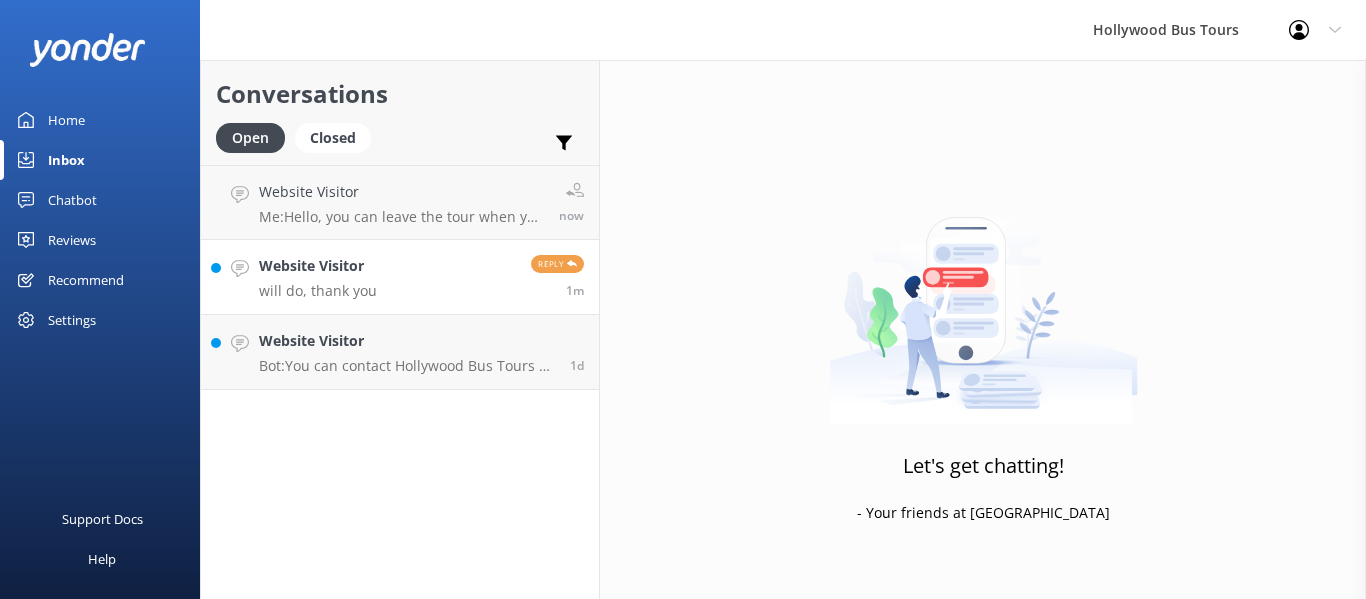 click on "Website Visitor will do, thank you Reply 1m" at bounding box center [400, 277] 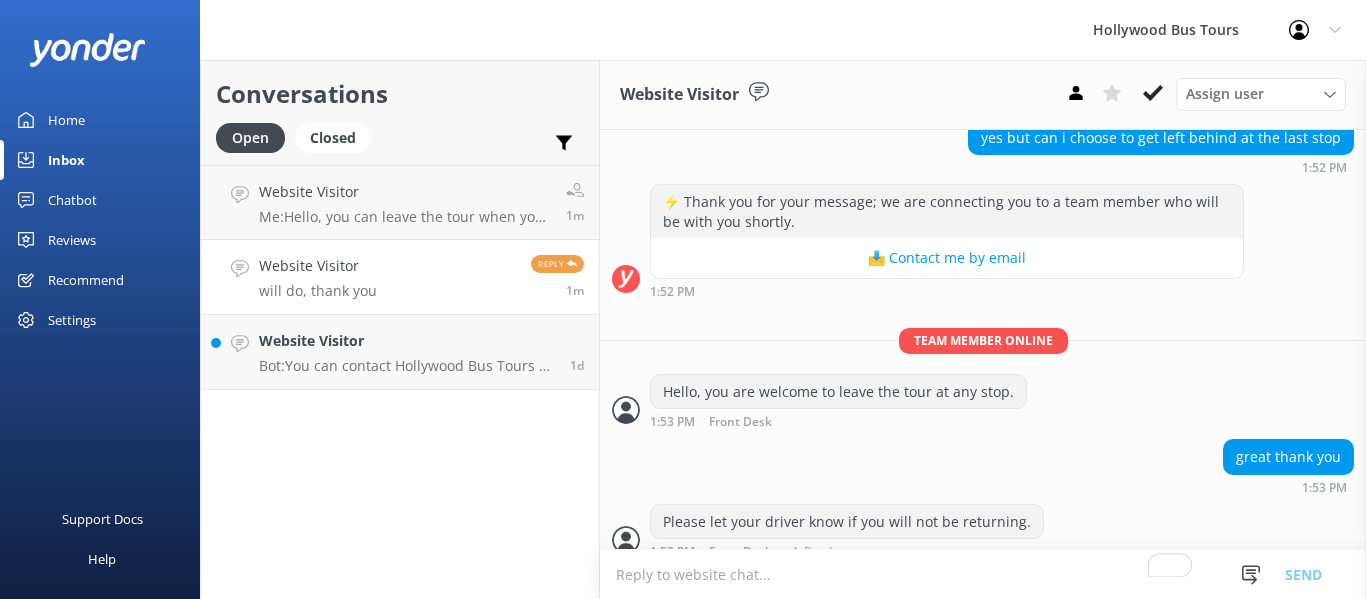 scroll, scrollTop: 444, scrollLeft: 0, axis: vertical 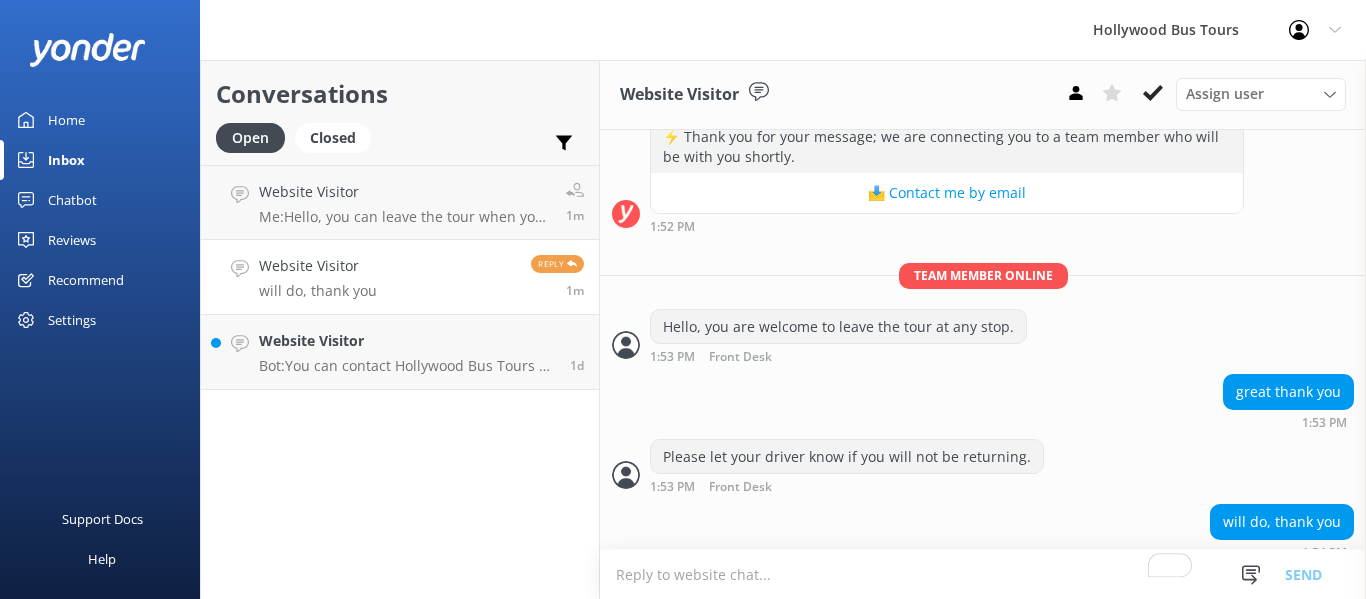 click at bounding box center [983, 574] 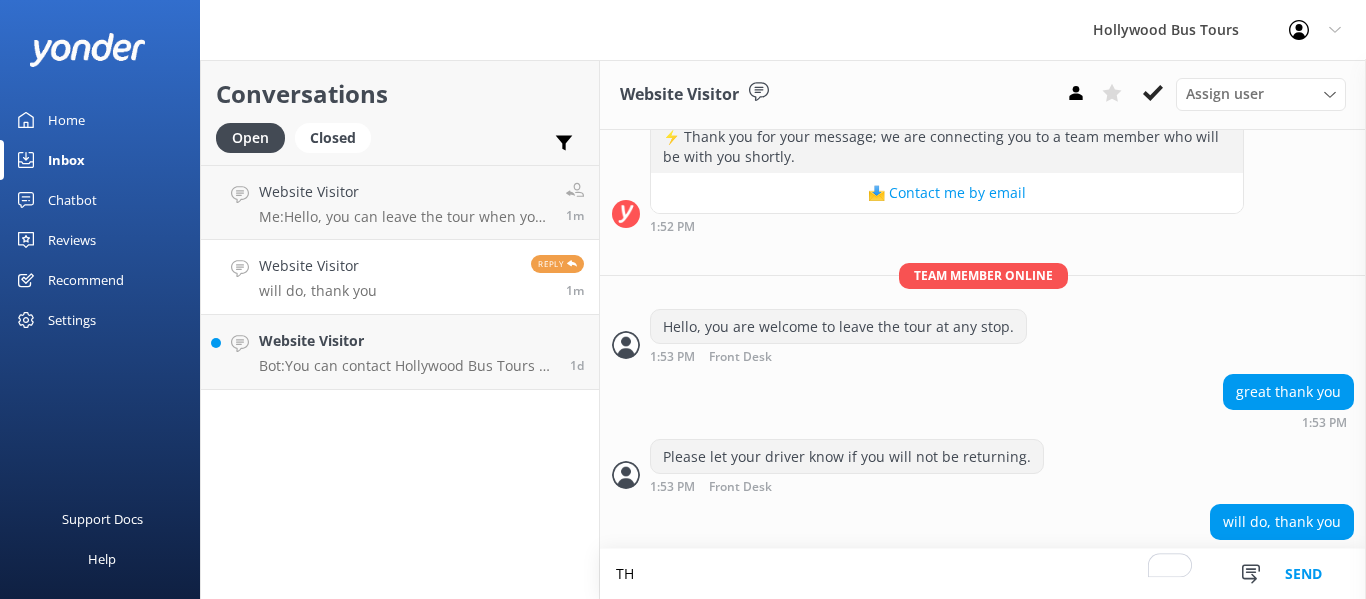 scroll, scrollTop: 445, scrollLeft: 0, axis: vertical 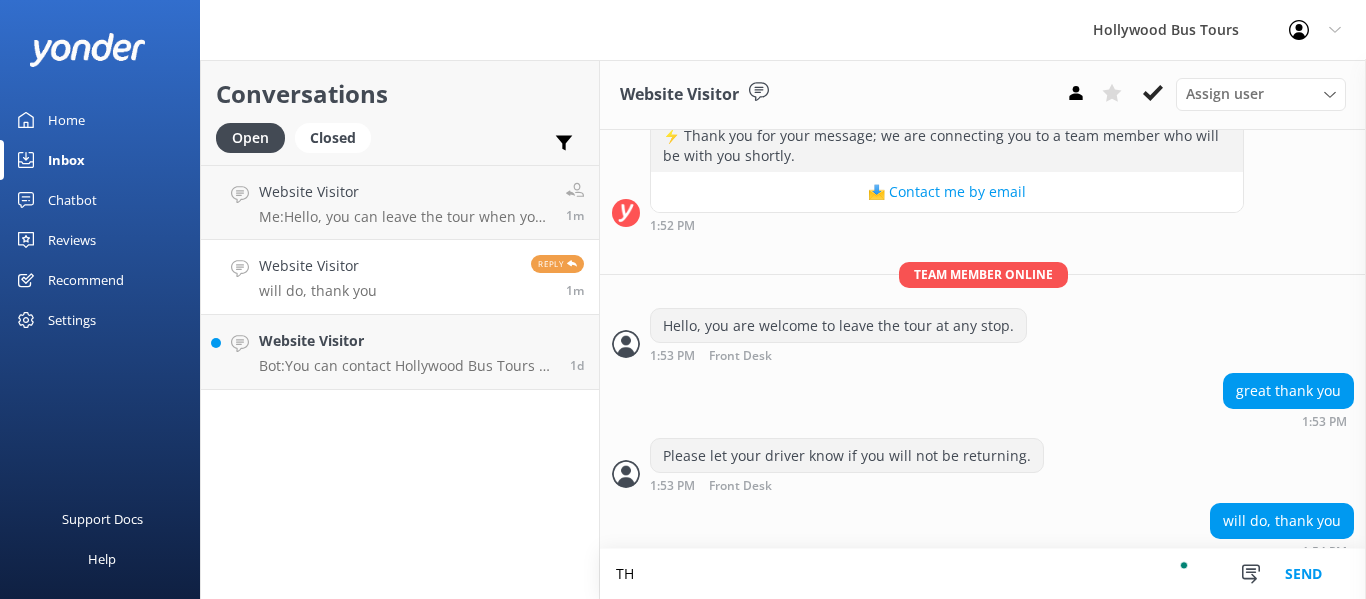 type on "T" 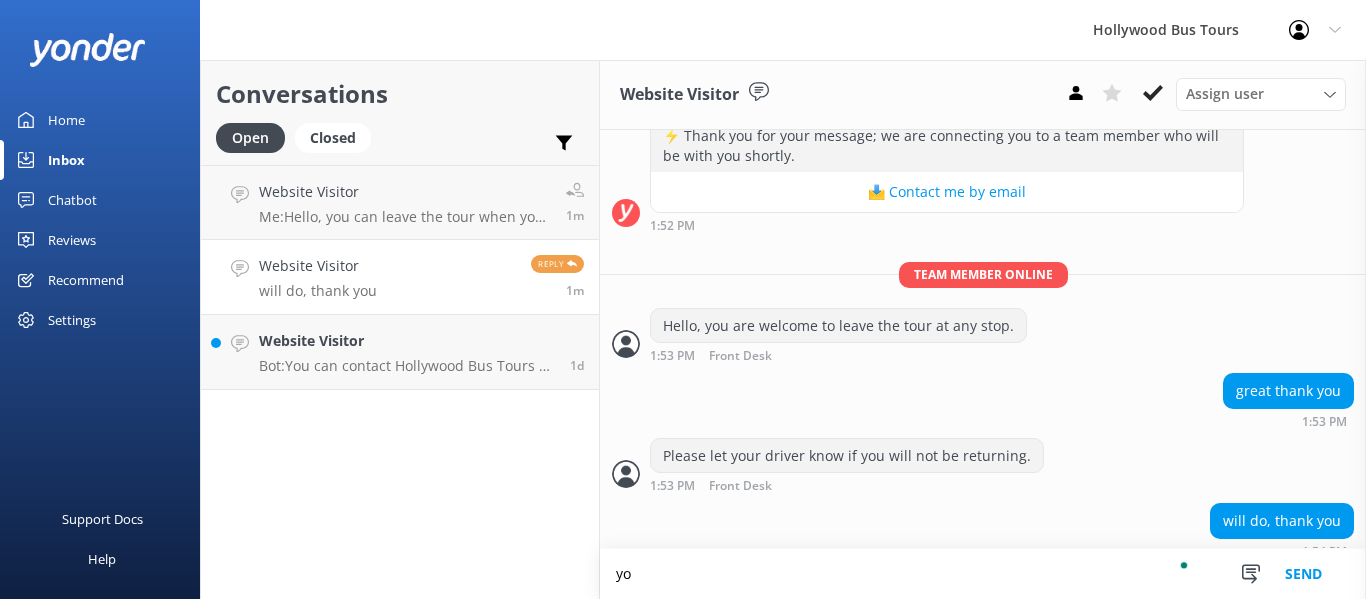 type on "y" 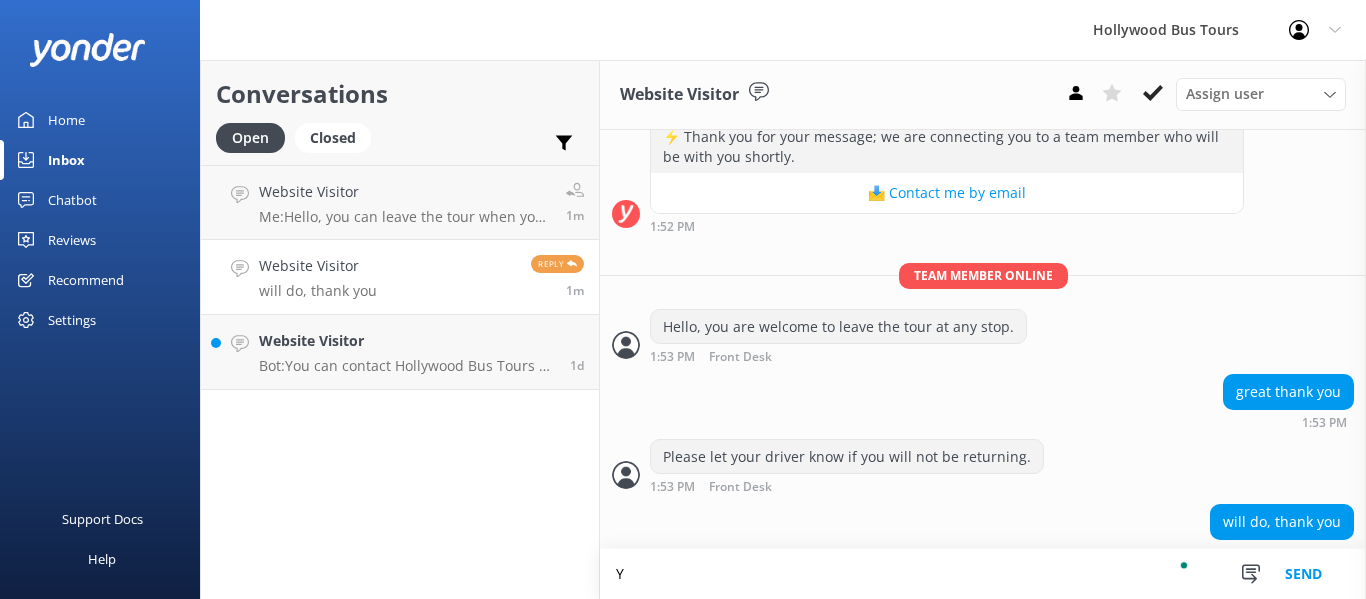 scroll, scrollTop: 445, scrollLeft: 0, axis: vertical 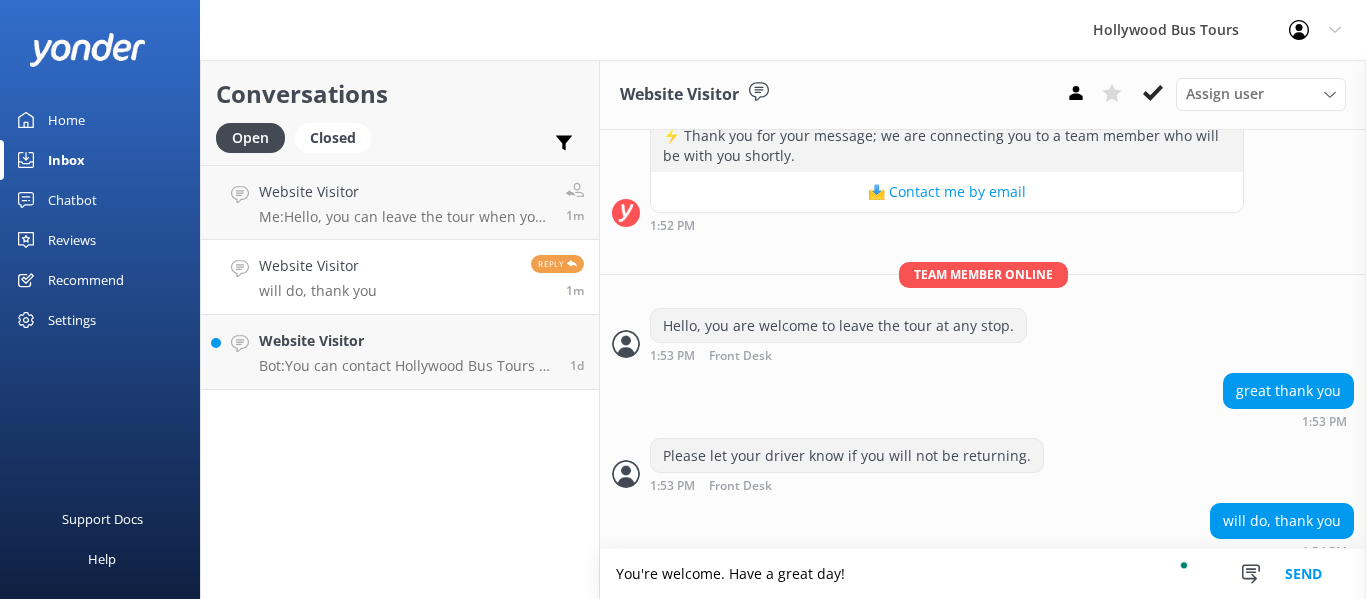 type on "You're welcome. Have a great day!" 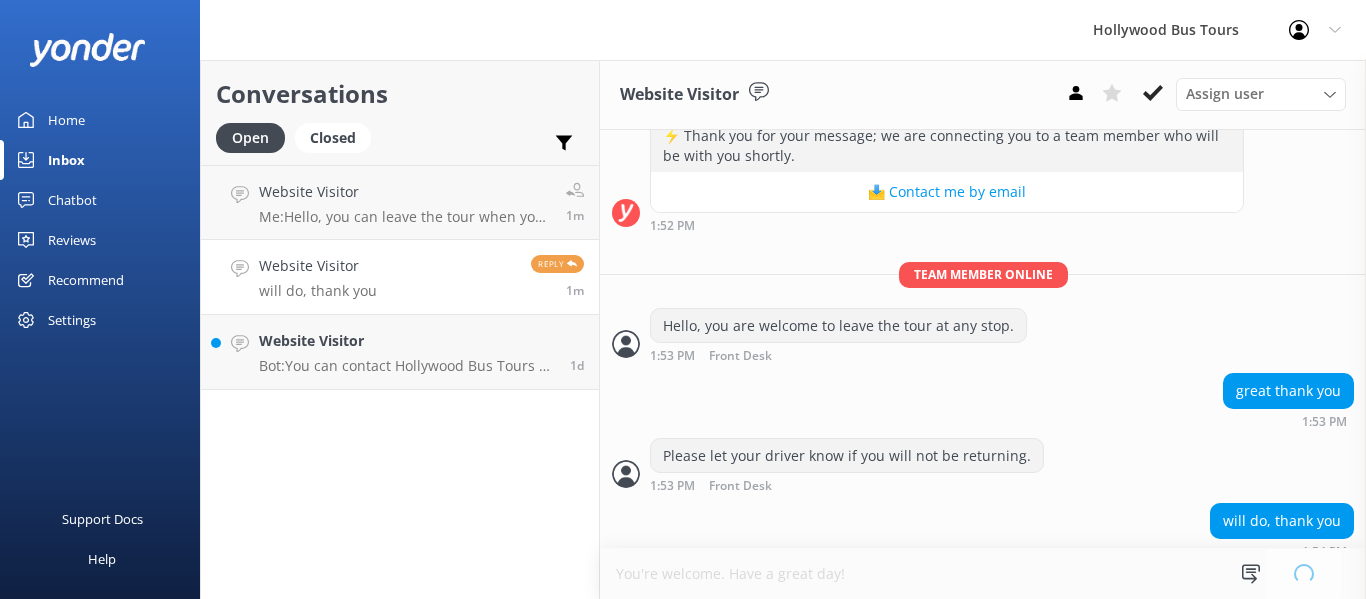 type 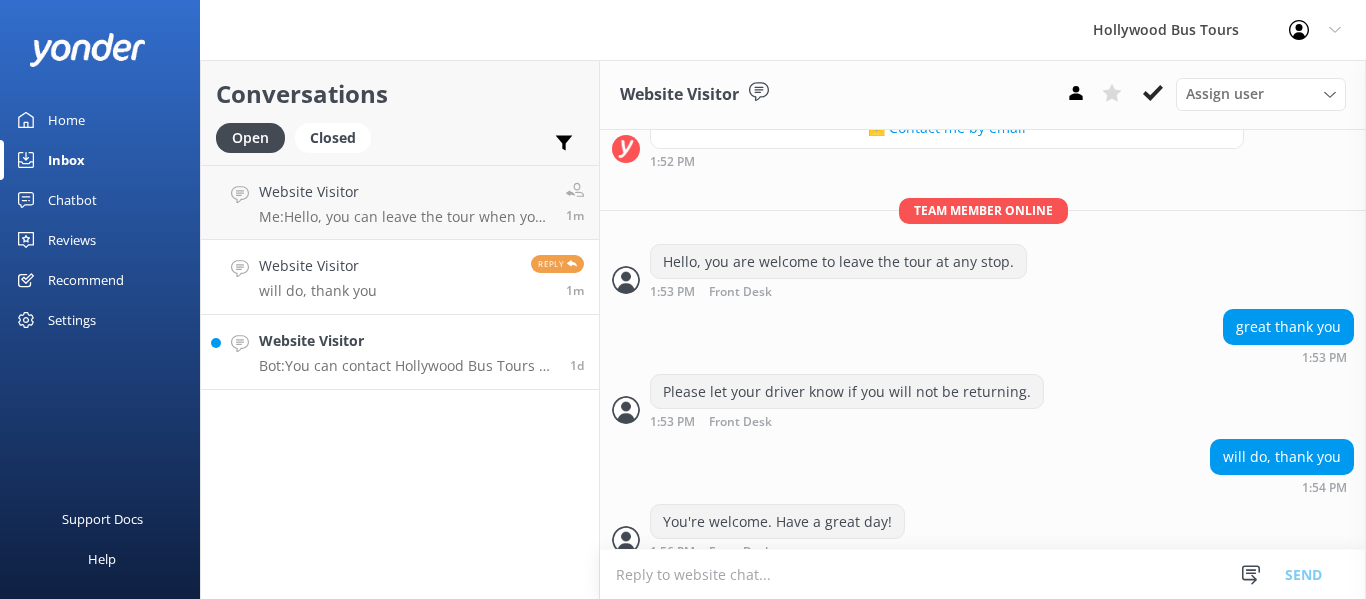 scroll, scrollTop: 510, scrollLeft: 0, axis: vertical 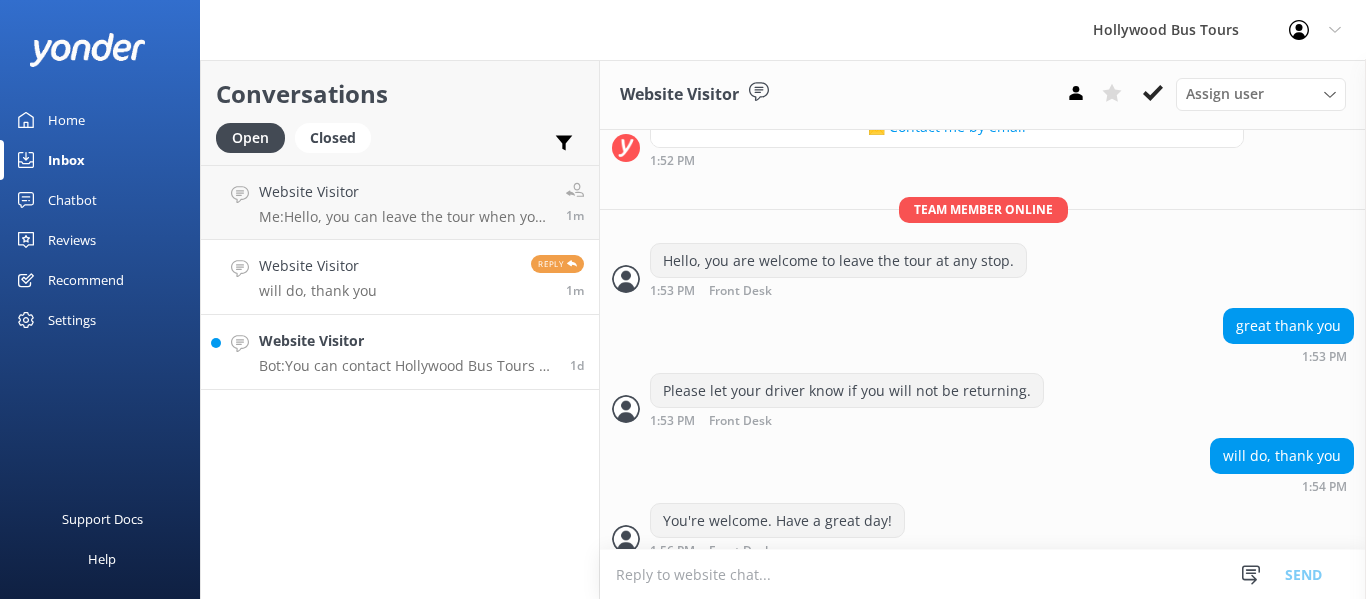 click on "Website Visitor" at bounding box center (407, 341) 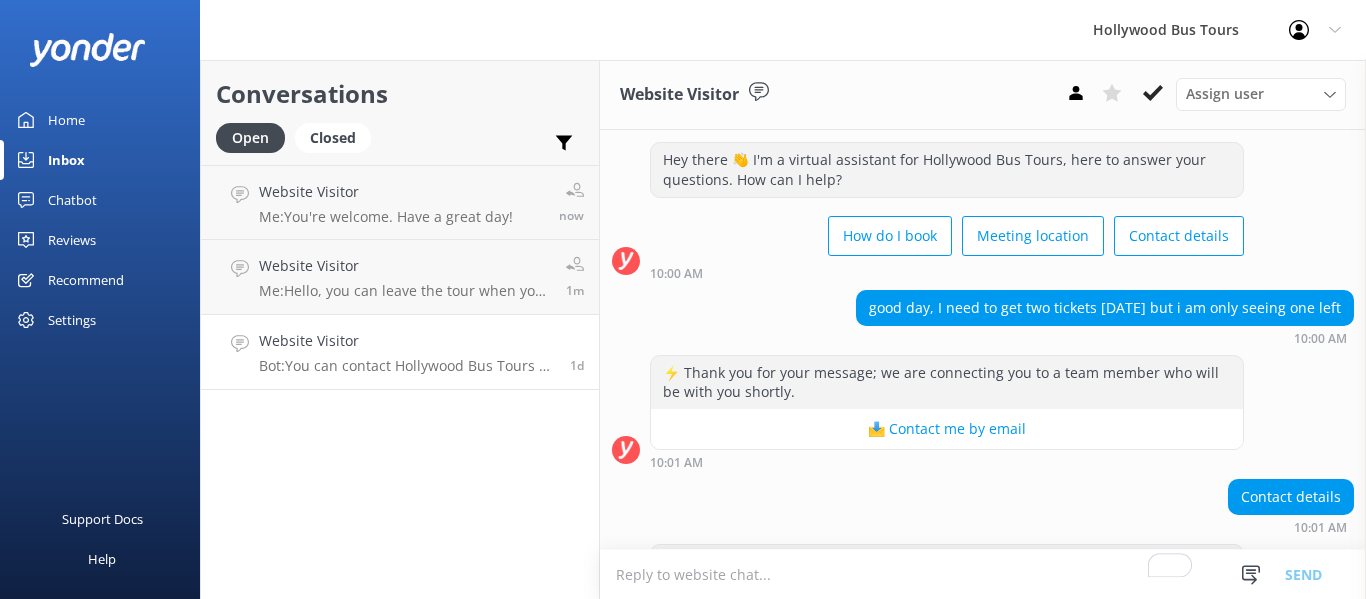 scroll, scrollTop: 159, scrollLeft: 0, axis: vertical 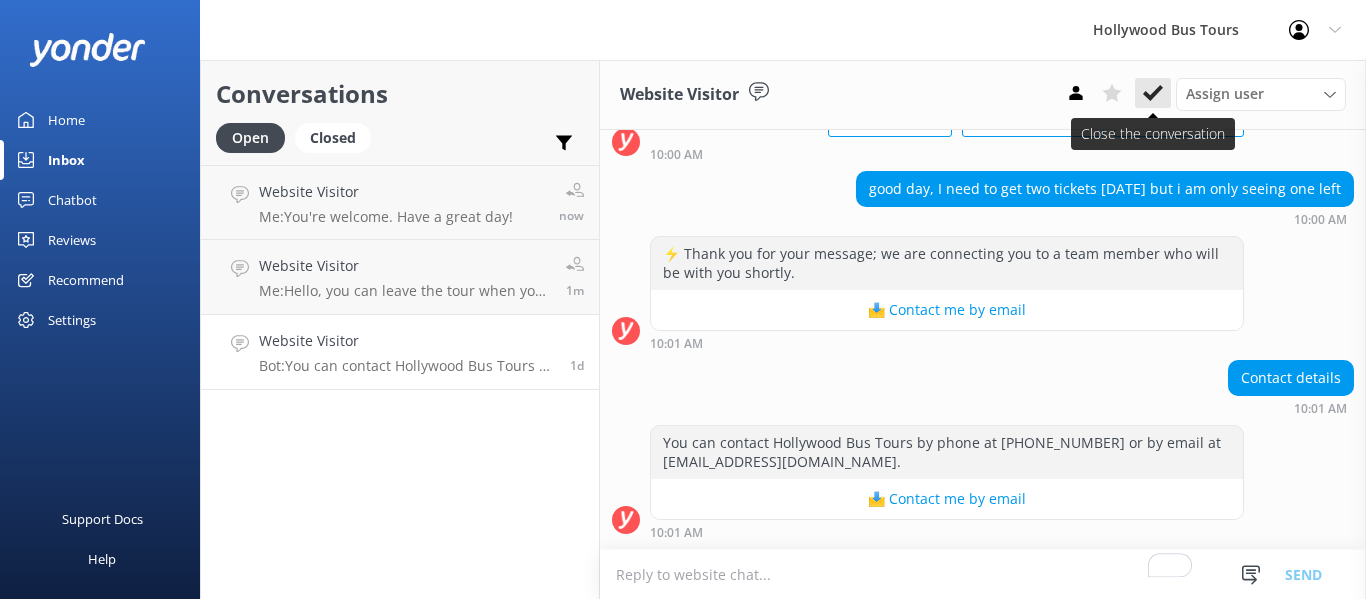 click 